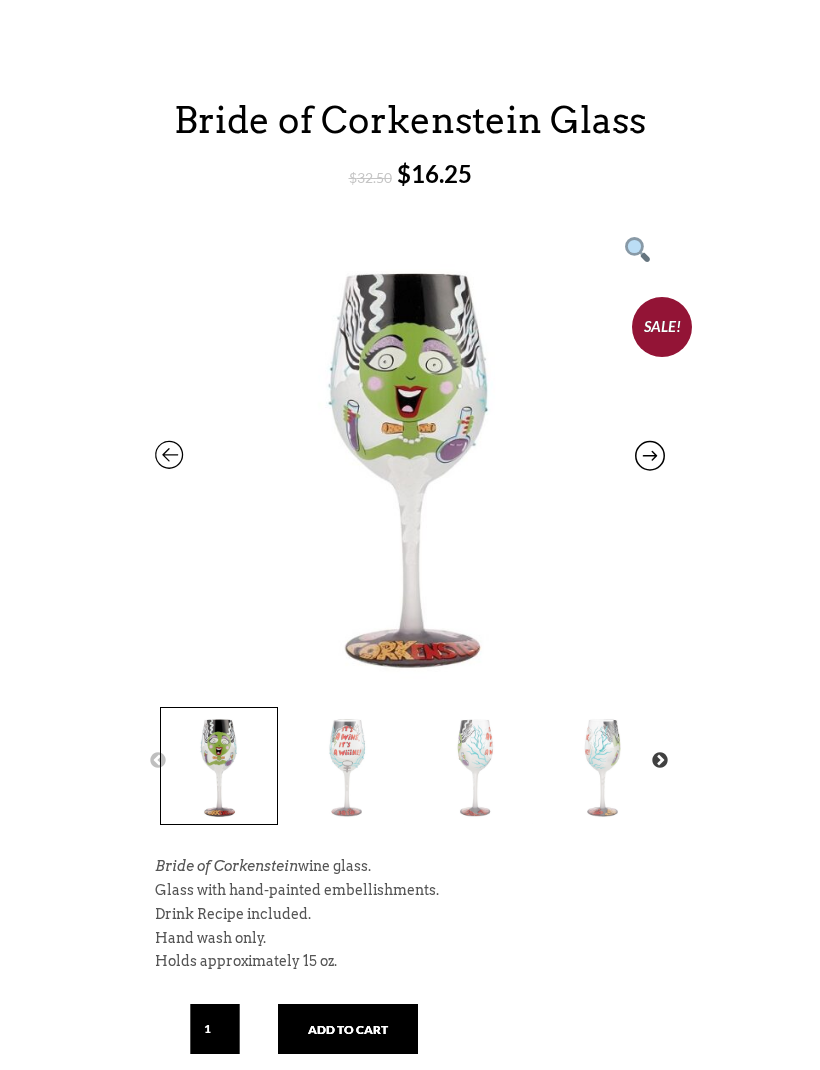 scroll, scrollTop: 195, scrollLeft: 0, axis: vertical 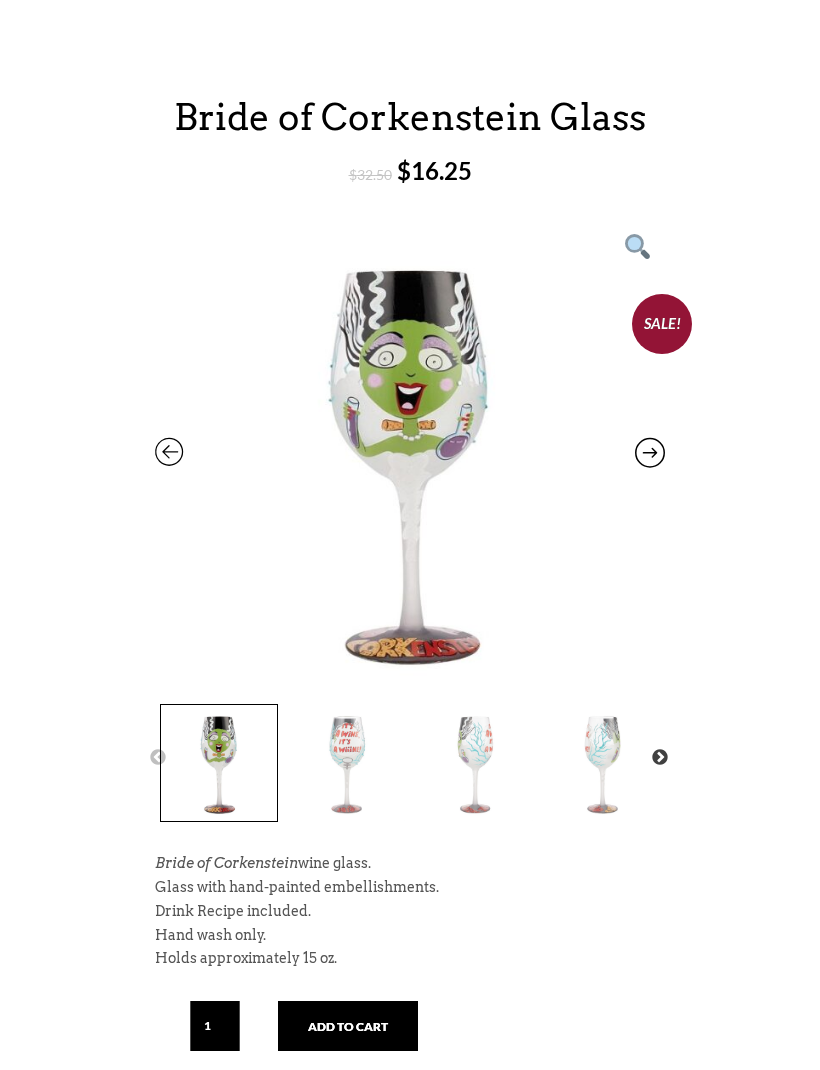 click on "Bride of Corkenstein Glass
$ 32.50   Original price was: $32.50. $ 16.25 Current price is: $16.25.
Sale!
Previous Next
Bride of Corkenstein Glass
$ 32.50   Original price was: $32.50. $ 16.25 Current price is: $16.25.
Bride of Corkenstein  wine glass.
Glass with hand-painted embellishments.
Drink Recipe included.
Hand wash only.
Holds approximately 15 oz.
1
Add to cart
No reviews
SKU:  bride-corkenstein-wine-glass .
Categories:  PHAG Clearance ,  The Rest ." at bounding box center (410, 657) 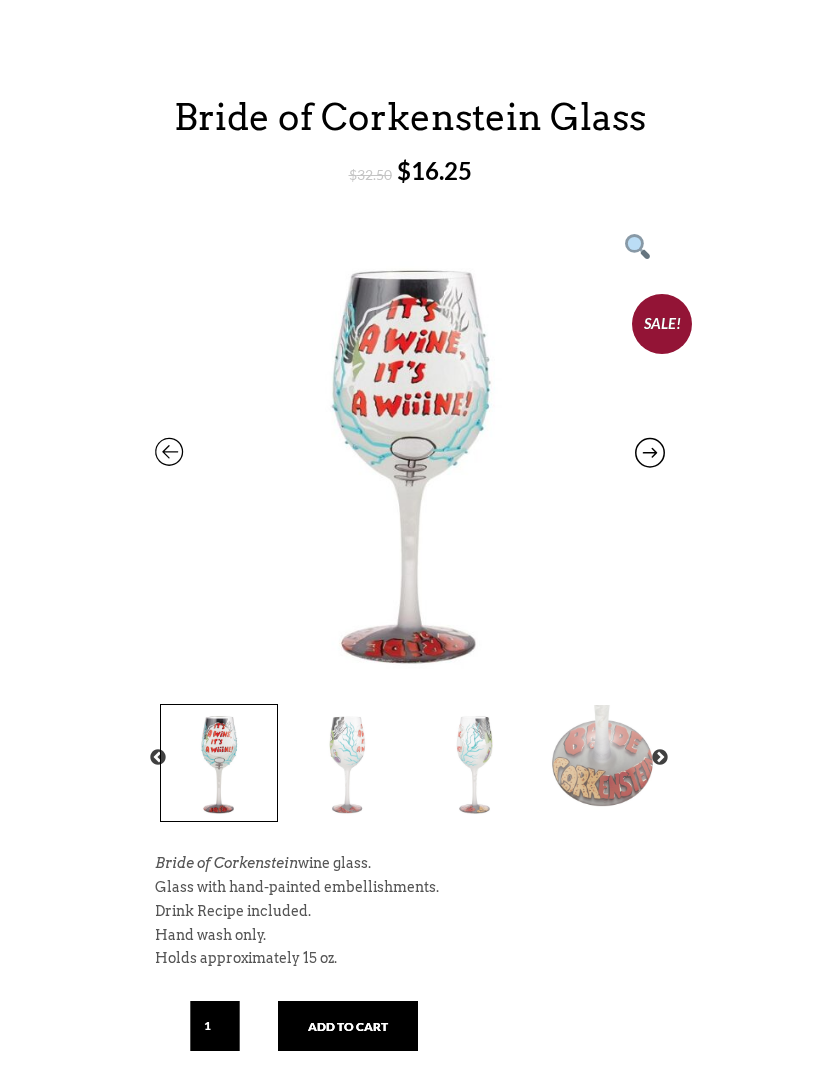 click at bounding box center (347, 763) 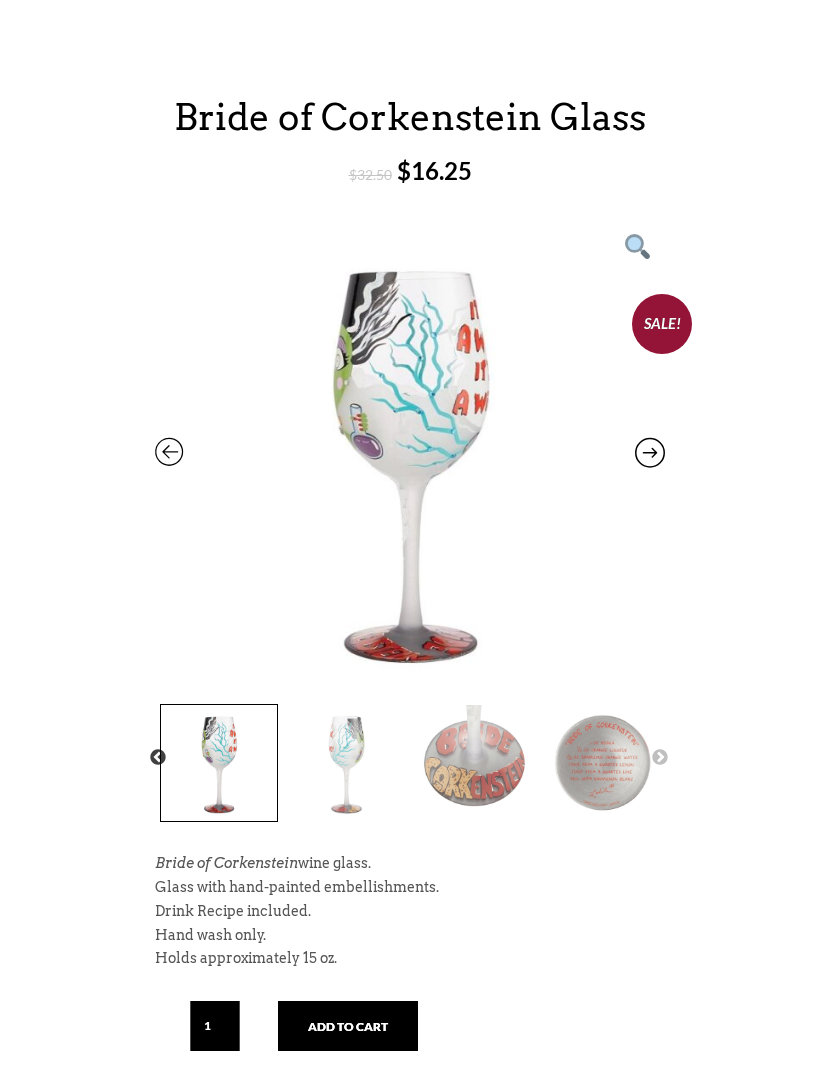 click at bounding box center [347, 763] 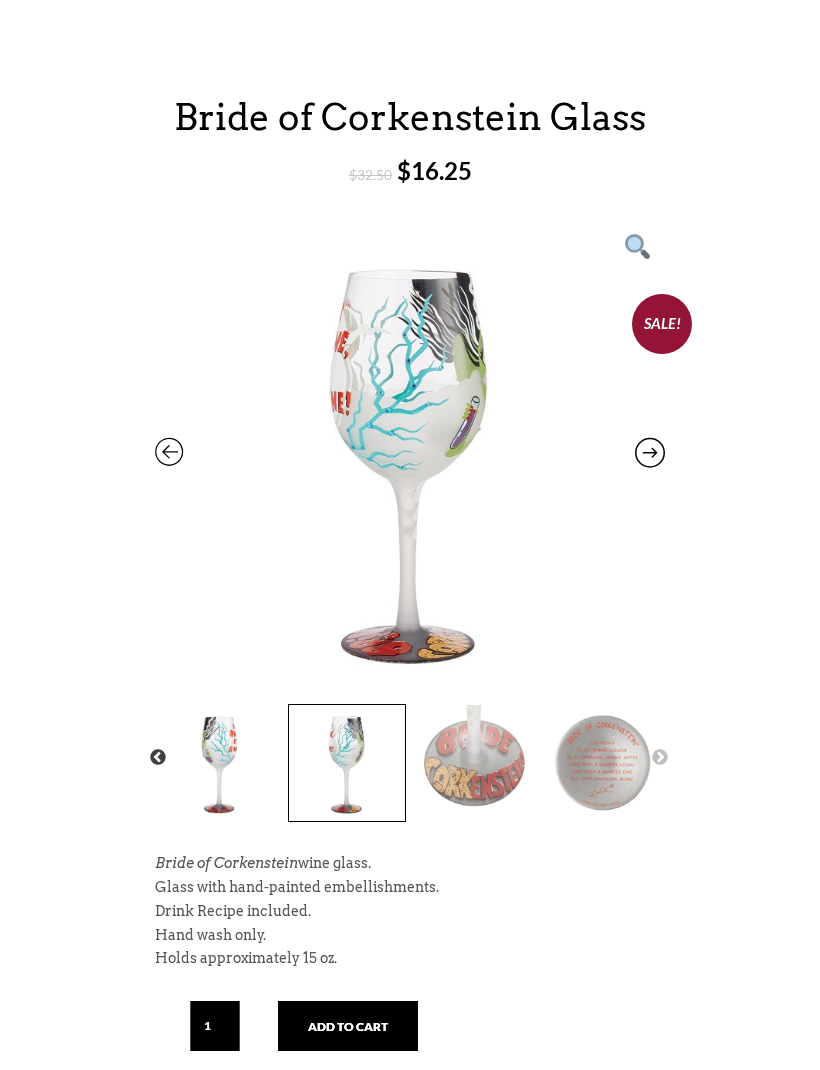 click at bounding box center [475, 763] 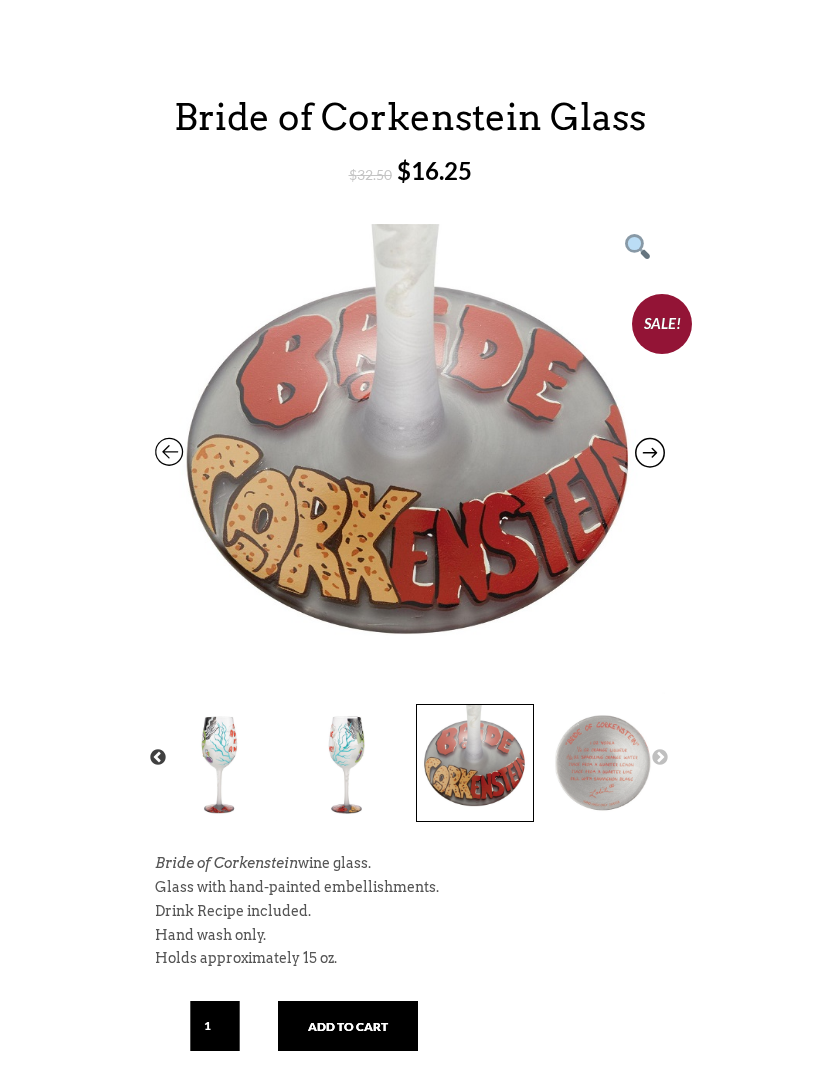 click at bounding box center (603, 763) 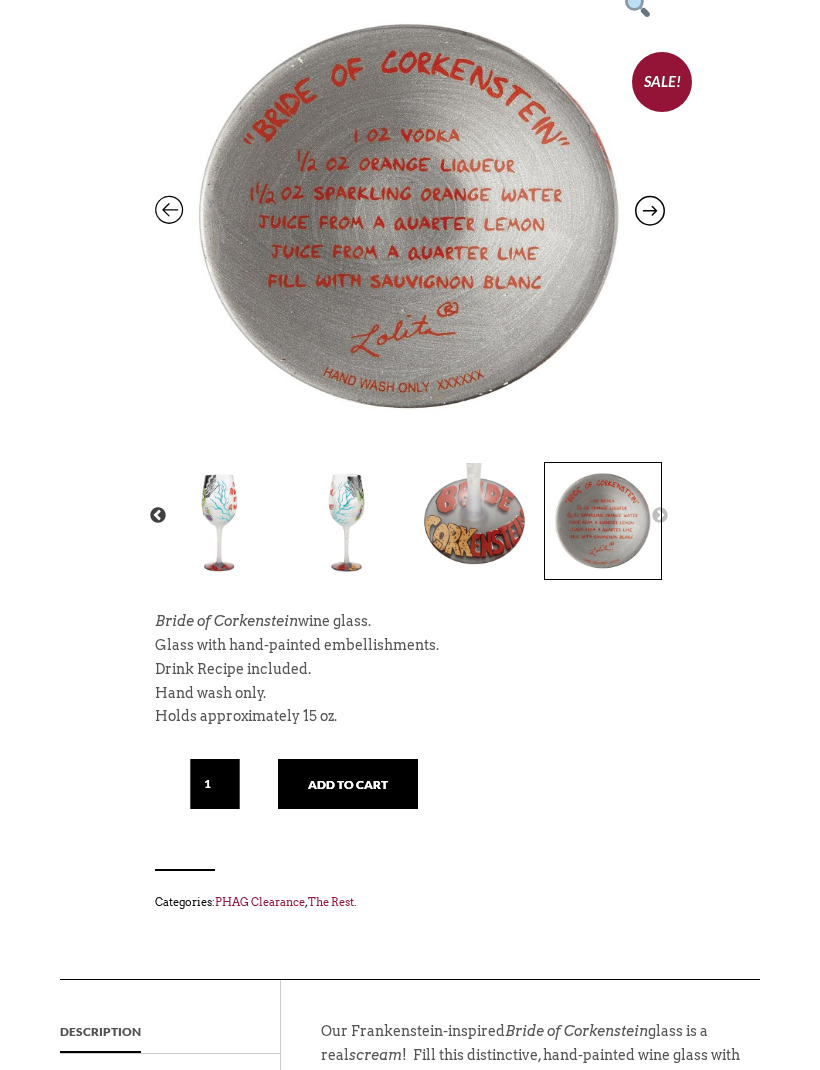 scroll, scrollTop: 436, scrollLeft: 0, axis: vertical 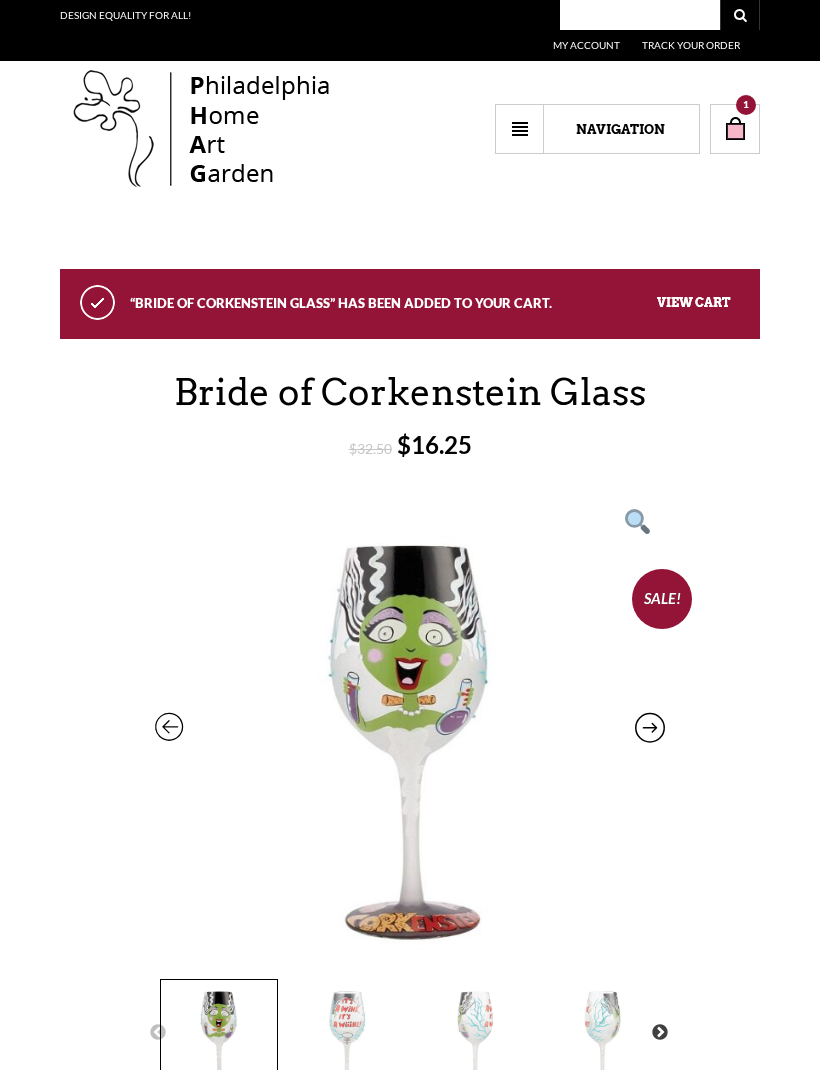 click on "Navigation
Home Accents
— Furniture
—— Living
—— Dining
—— Bedroom
—— The White Glove Collection
— Home Decor
—— The Knob Shop
— Area Rugs
— Lighting
—— Ceiling/Wall Mount
—— Table Lamps
—— Floor Lamps
—— Solo Lamp Shades
— Wall Decor
— Bar Accessories
—— Glasses & Stemware
—— Openers, Pourers, & Stoppers
—— Pitchers & Servers
—— Shakers & Flasks
—— Display & Storage
—— Napkins & Linens
—— Coasters & Ice Cubes
—— Carriers, Costumes, & Charms
—— Decor, Games, & More
— Kitchen
— Tabletop
— Bath
Art Gallery
— Canvas and Paper Prints
— Other Media
— Original Art
— Wall Decor
Garden Shop
— Garden Decor
— Pots & Plants
— Fountains
— Outdoor Furniture
— Outdoor Rugs
Novelties" at bounding box center [597, 129] 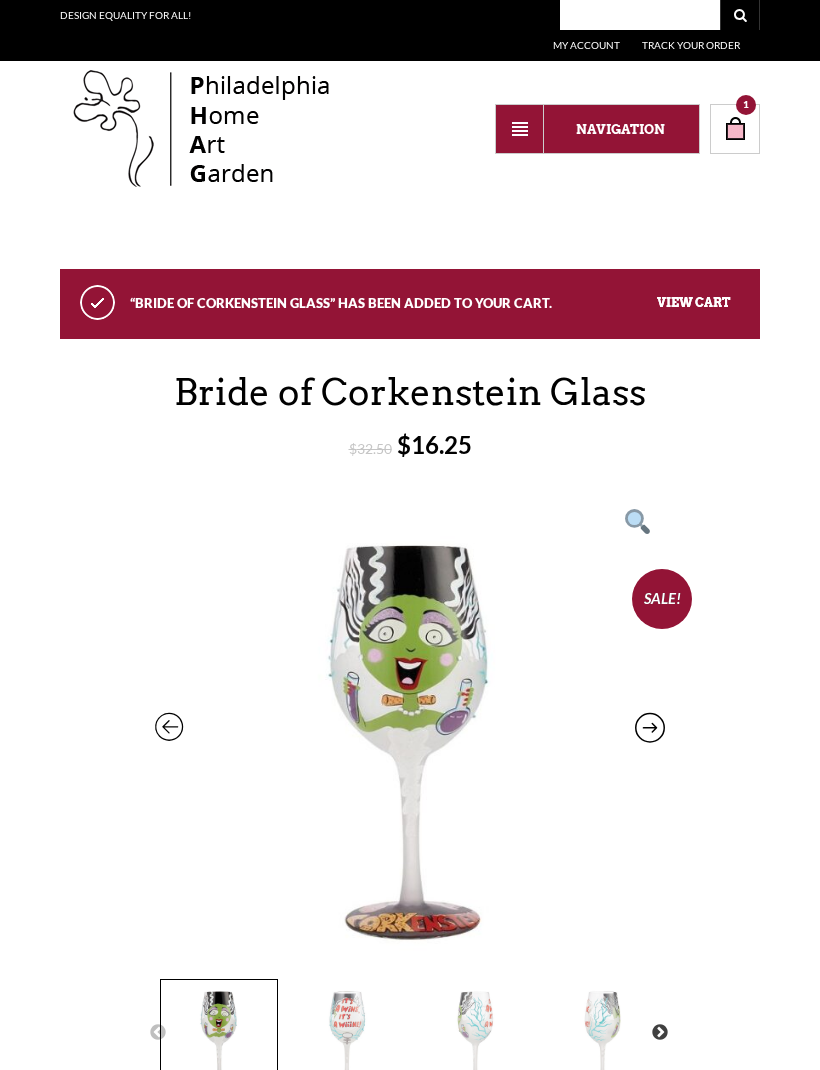 select on "https://thephagshop.com/department/eclectic-home-accents/cool-bar-accessories/unique-drinking-glasses-stemware/" 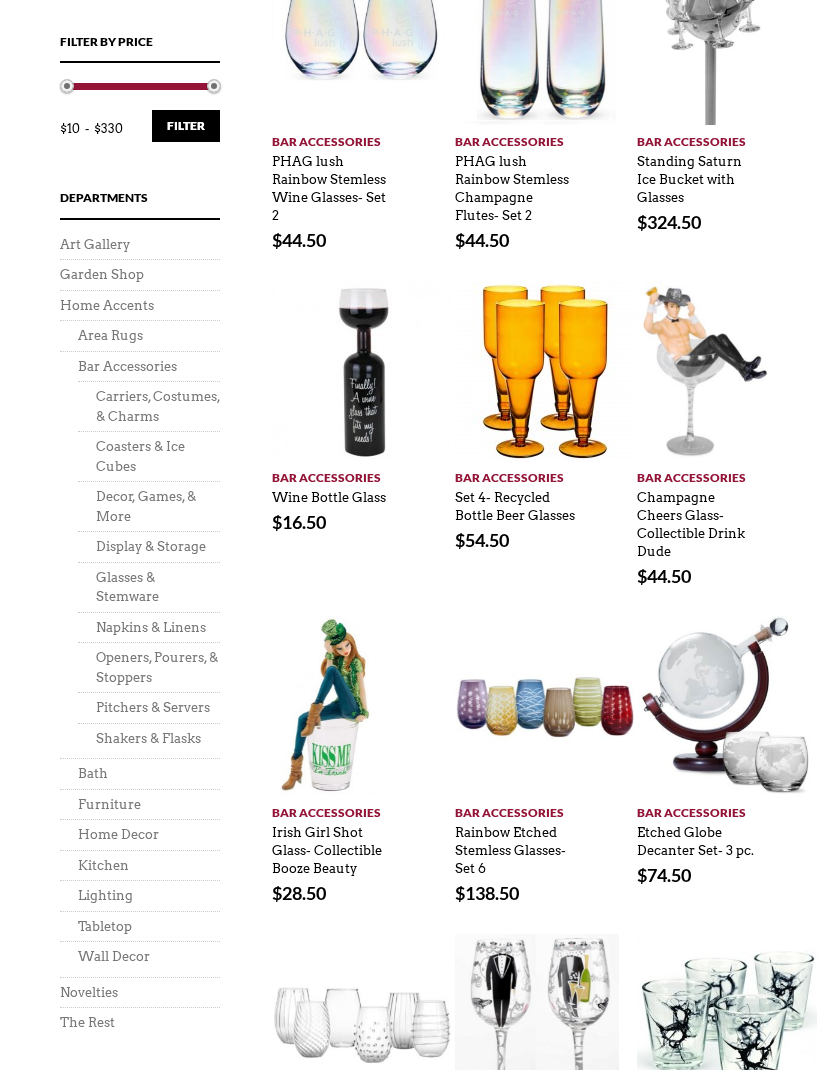 scroll, scrollTop: 863, scrollLeft: 0, axis: vertical 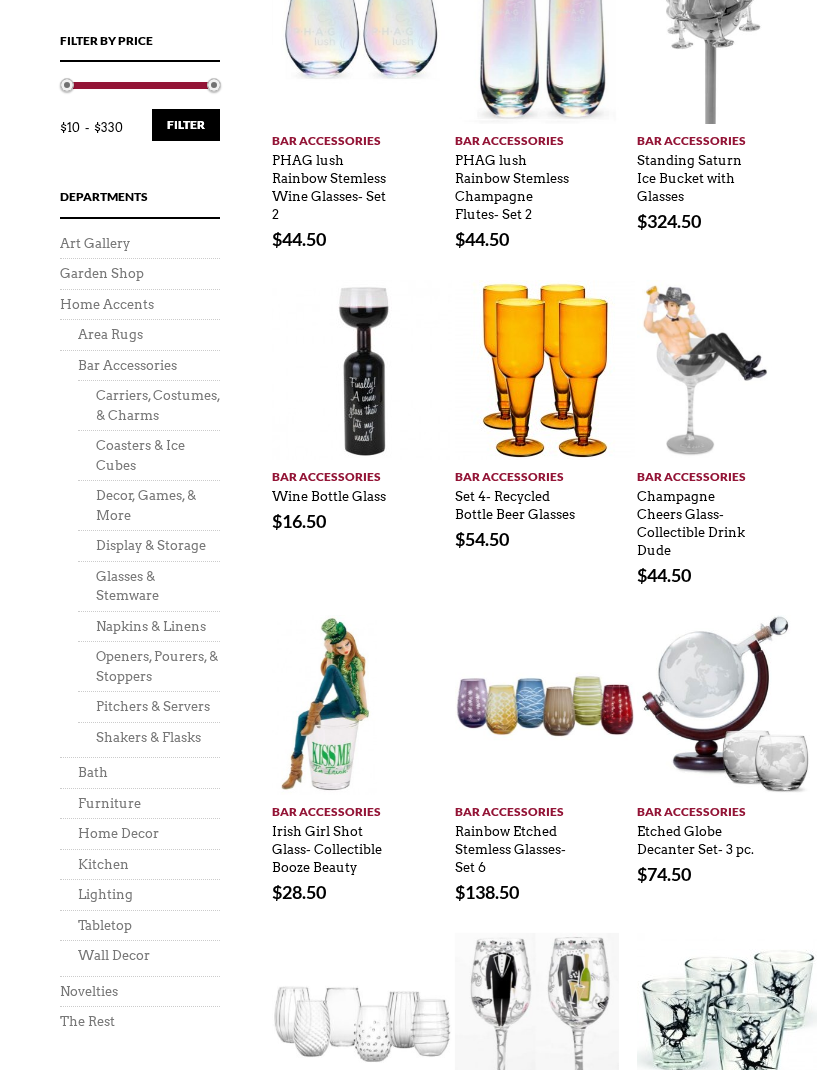 click on "Glasses & Stemware" at bounding box center (127, 587) 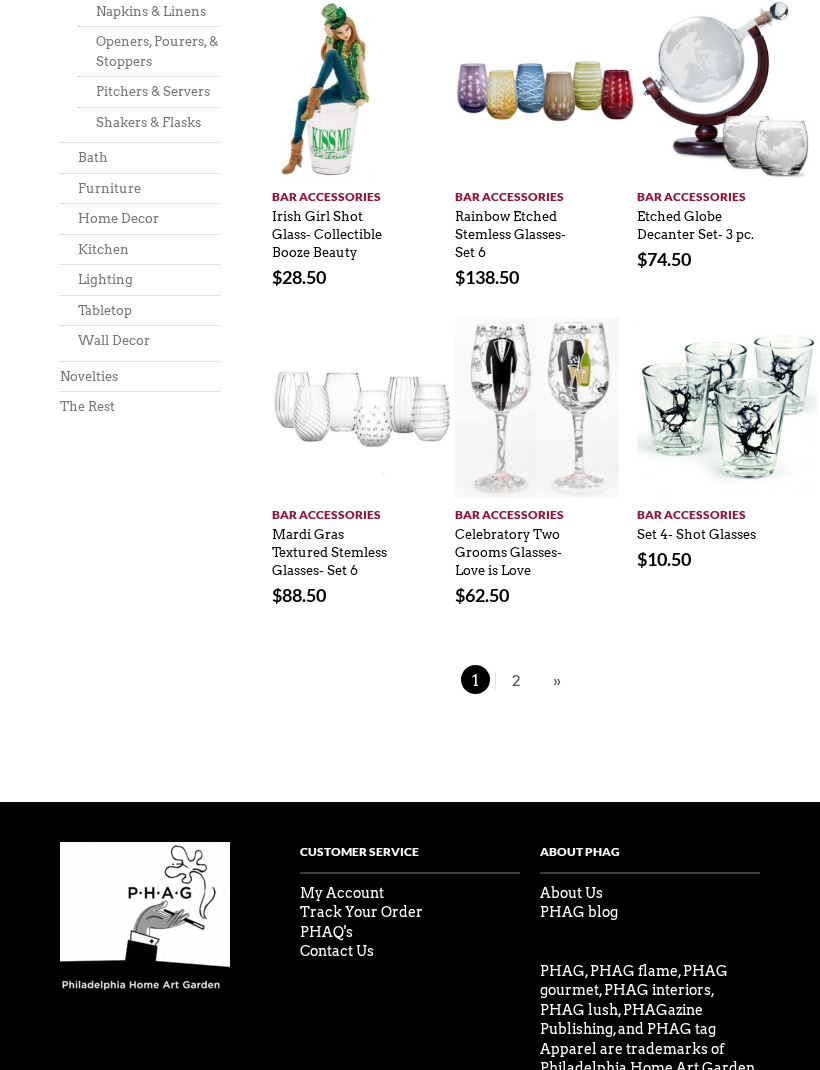 scroll, scrollTop: 1493, scrollLeft: 0, axis: vertical 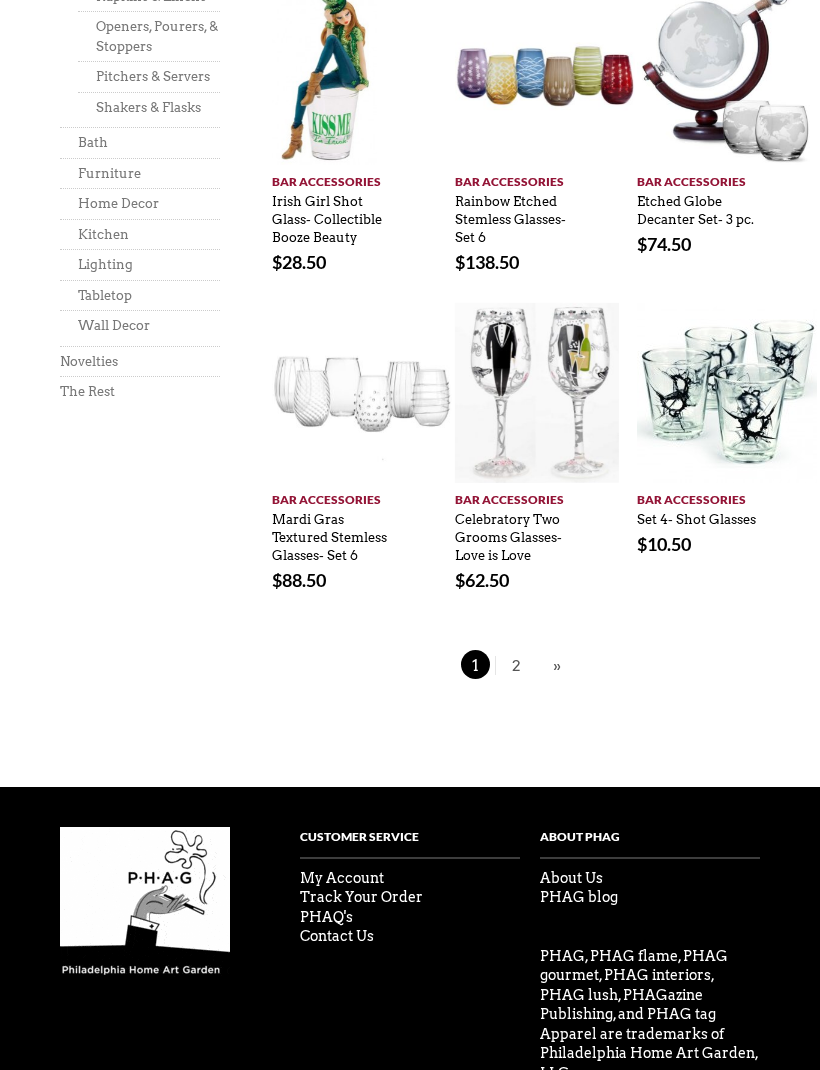 click on "»" at bounding box center [557, 666] 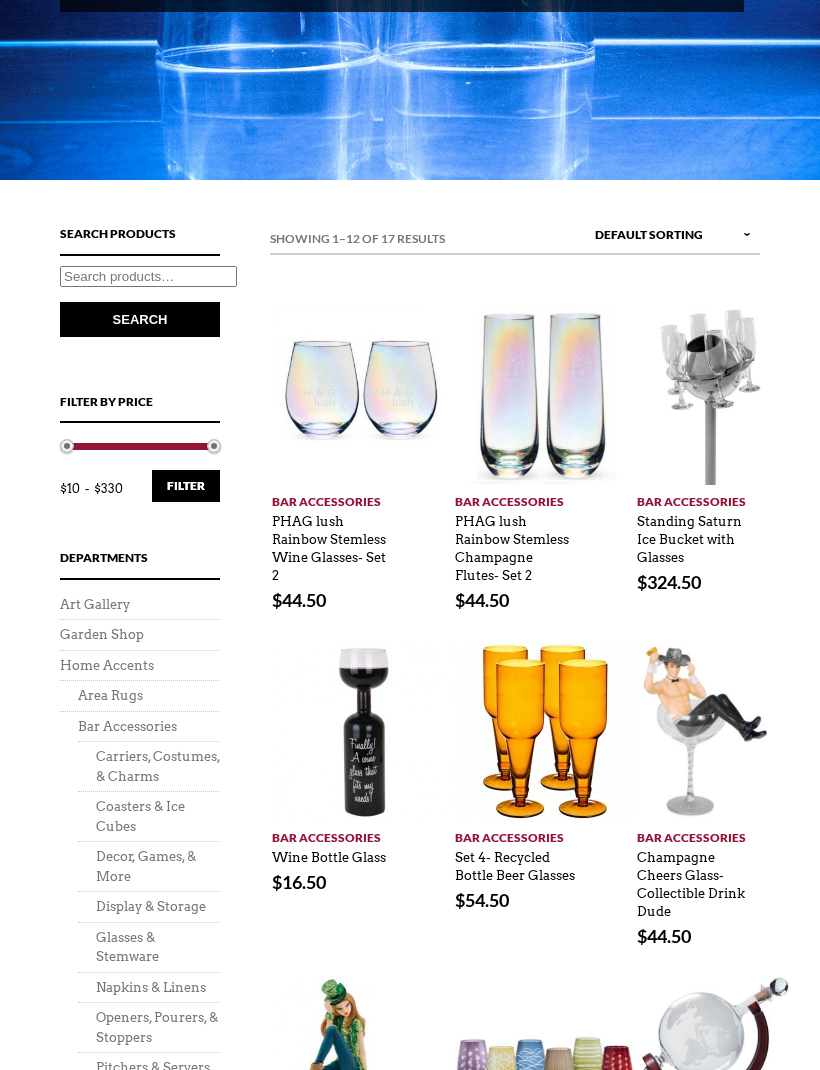 scroll, scrollTop: 507, scrollLeft: 0, axis: vertical 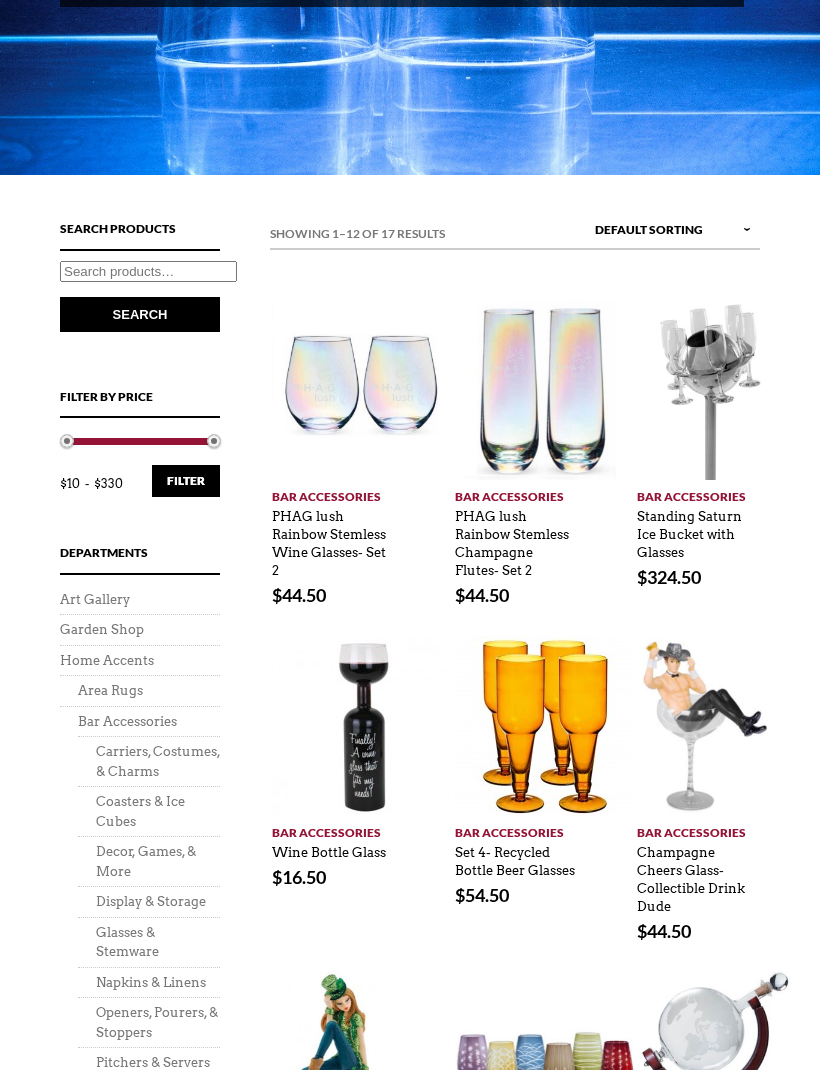 click on "Search for:" at bounding box center [148, 272] 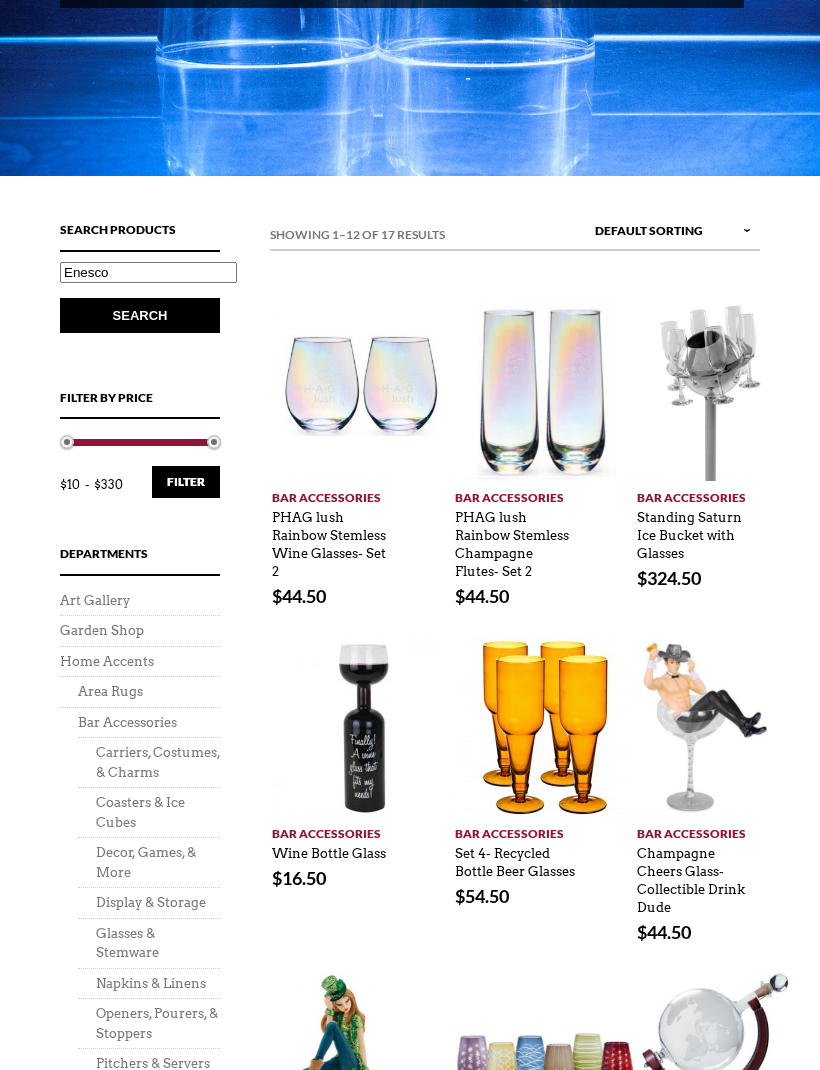 type on "Enesco" 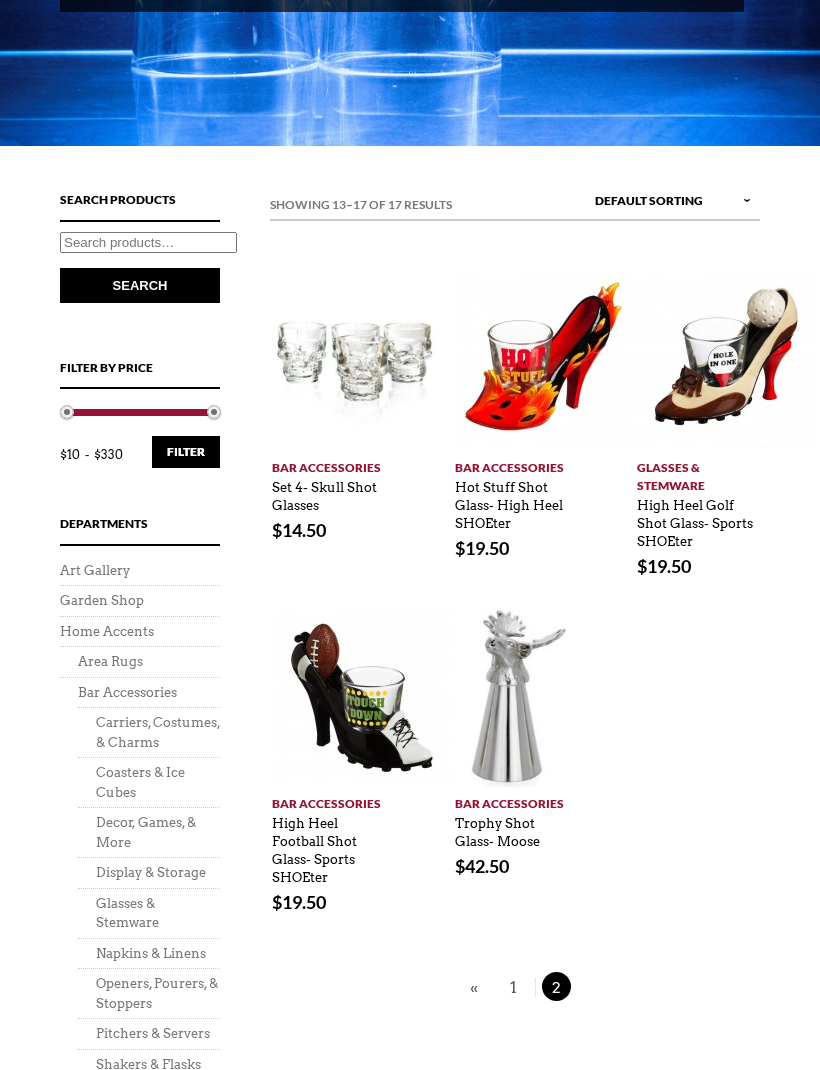 scroll, scrollTop: 373, scrollLeft: 0, axis: vertical 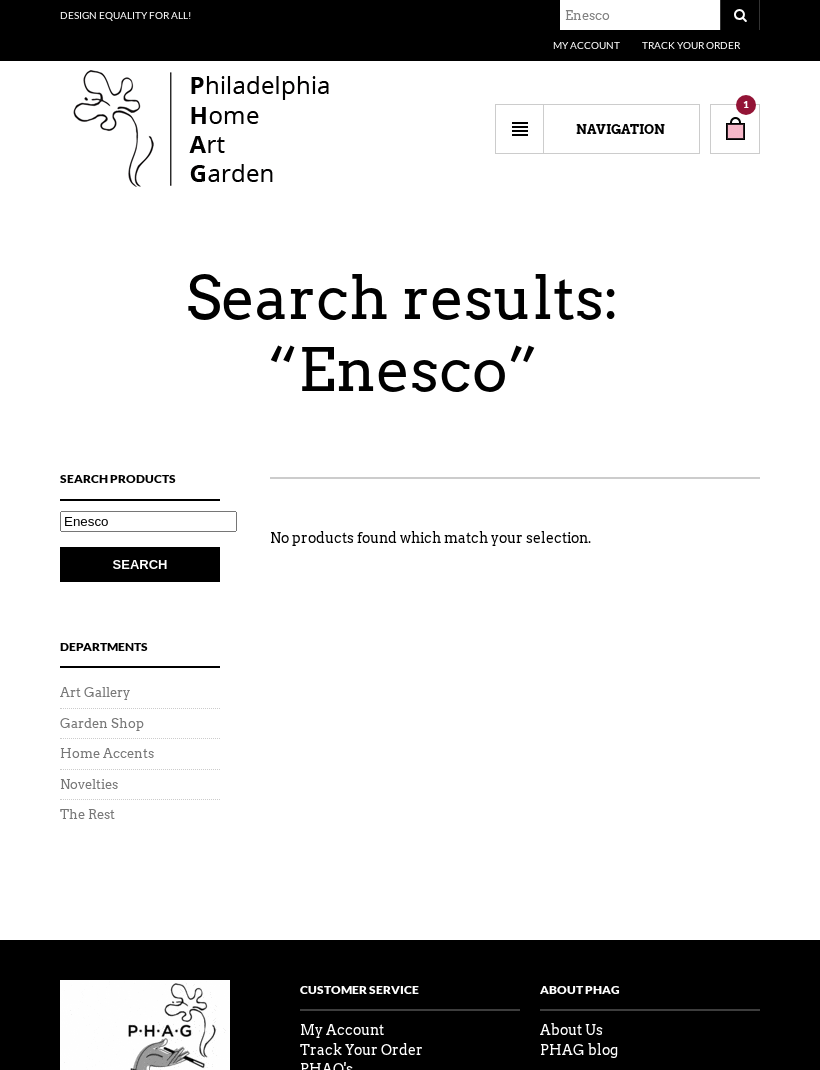 click on "Enesco" at bounding box center [148, 521] 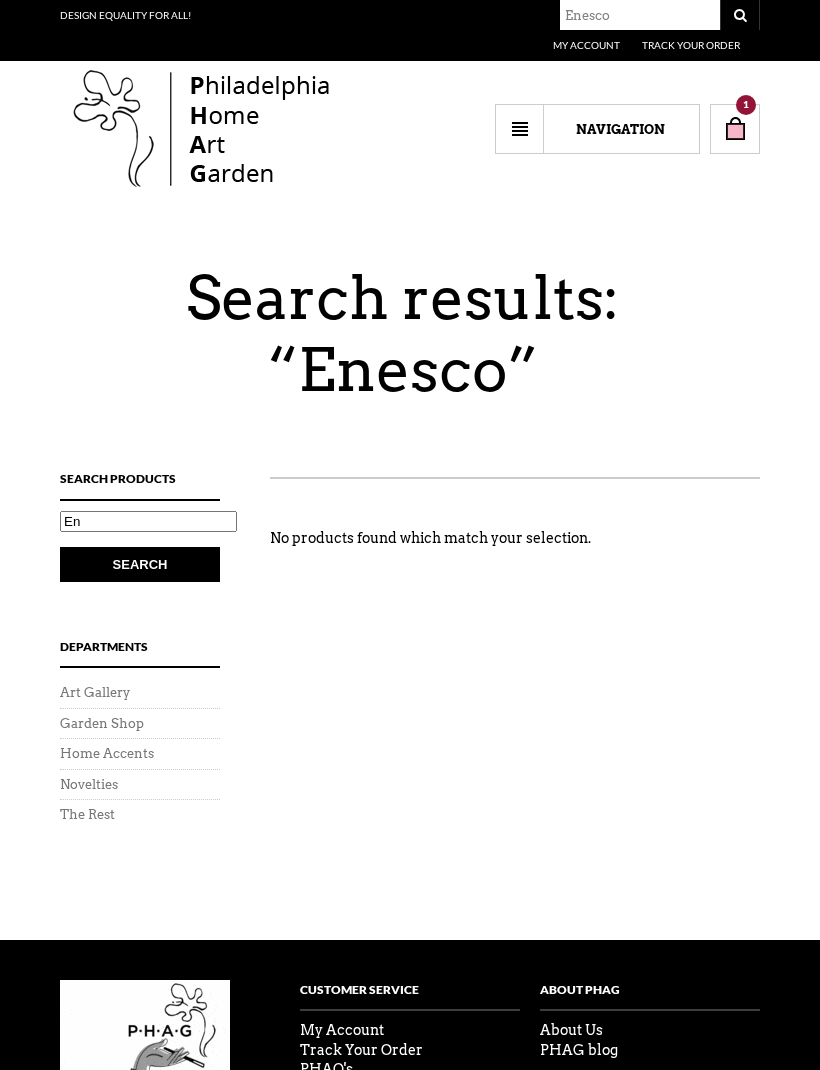 type on "E" 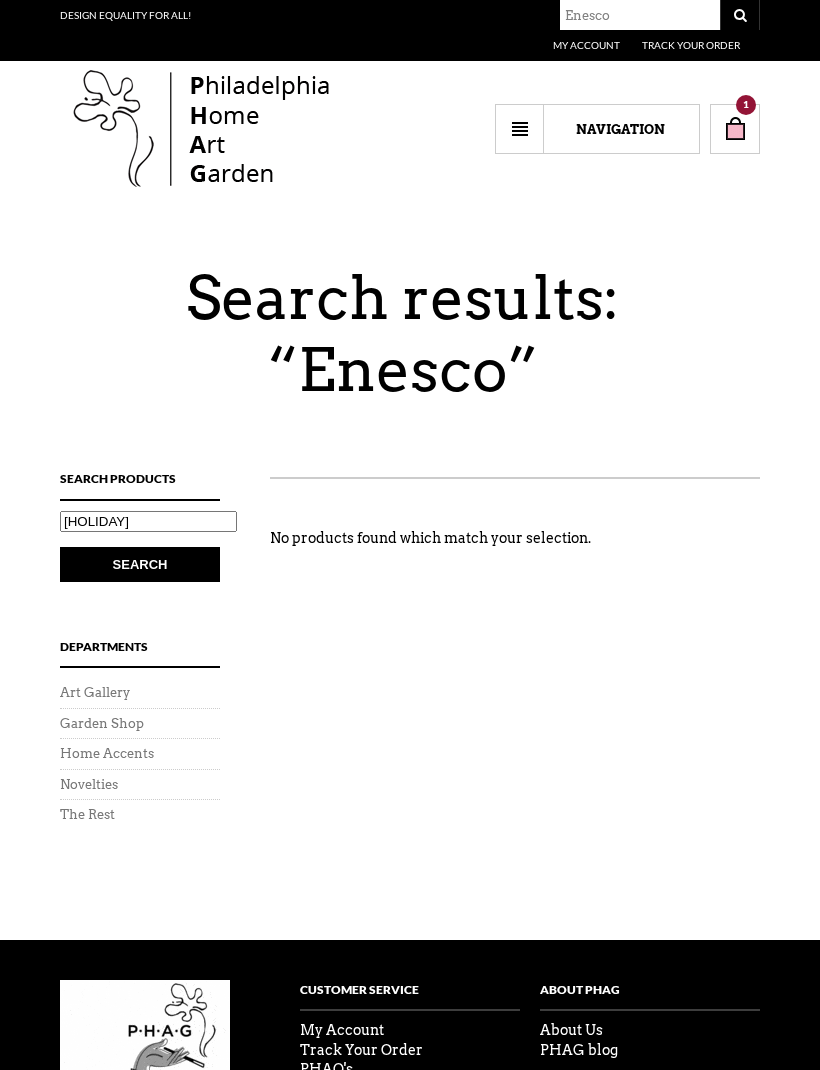 type on "[HOLIDAY]" 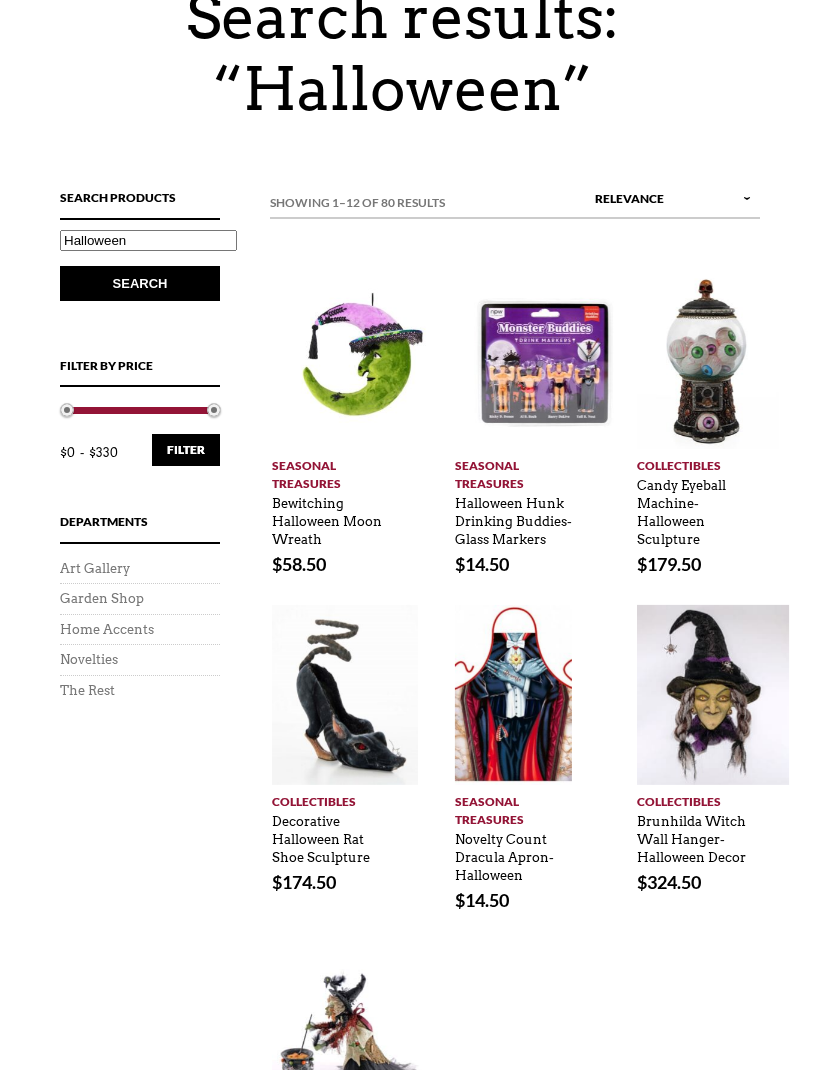 scroll, scrollTop: 270, scrollLeft: 0, axis: vertical 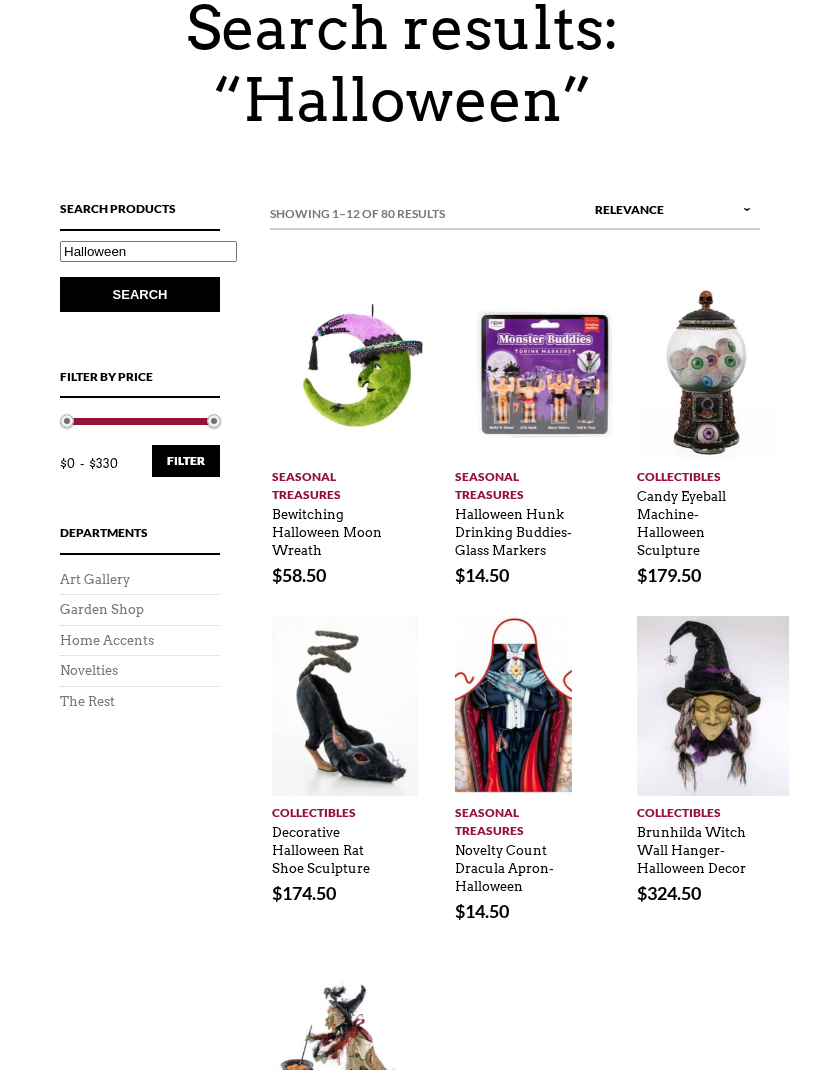click on "Departments Art Gallery
Garden Shop
Home Accents
Novelties
The Rest" at bounding box center (140, 639) 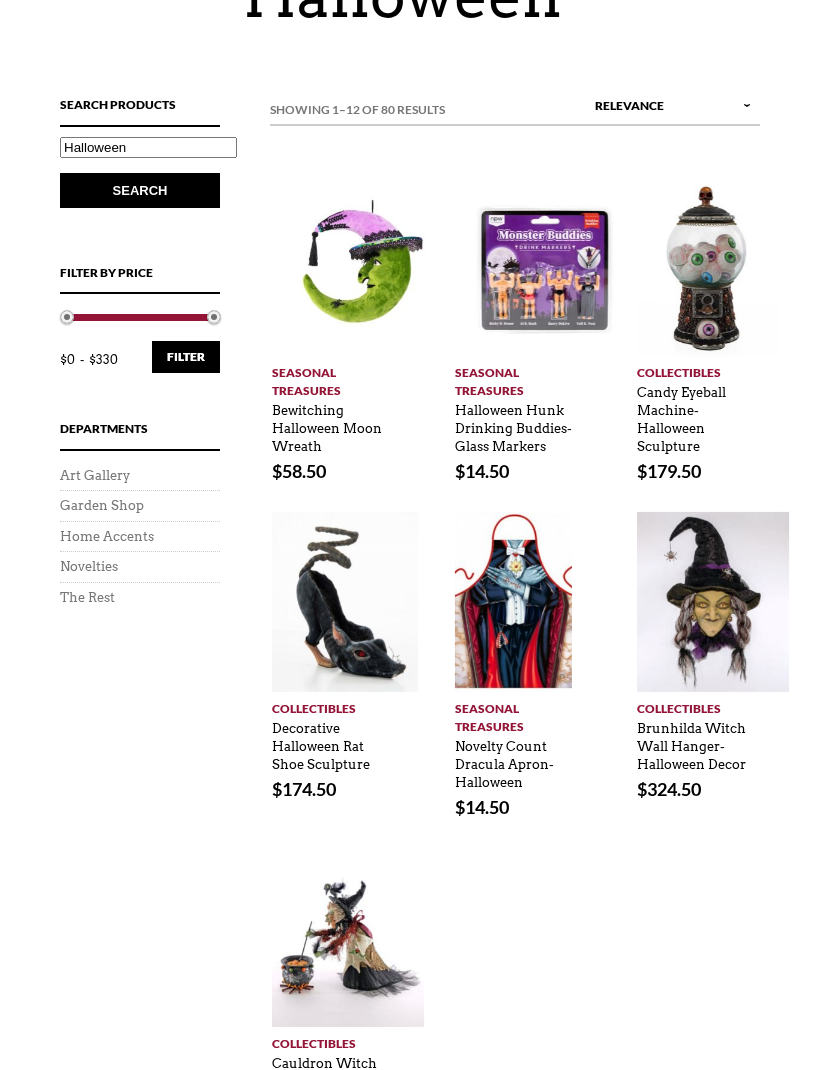 scroll, scrollTop: 373, scrollLeft: 0, axis: vertical 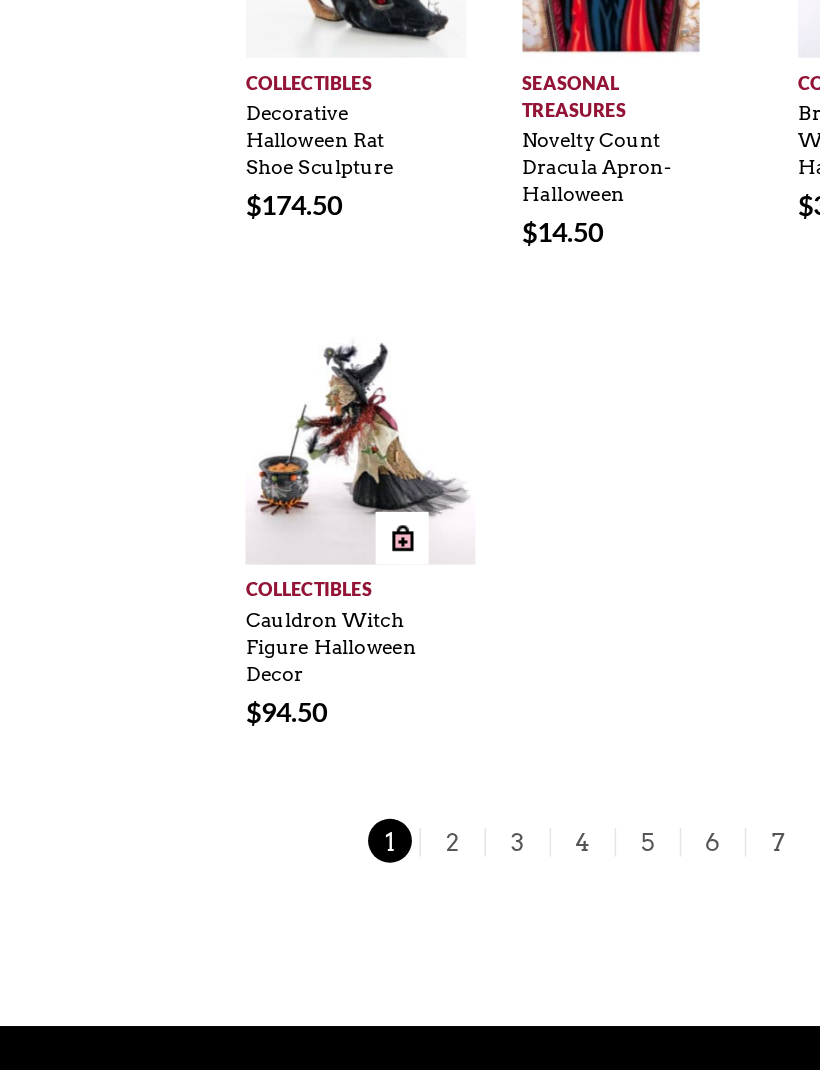 click on "Cauldron Witch Figure Halloween Decor" at bounding box center [328, 603] 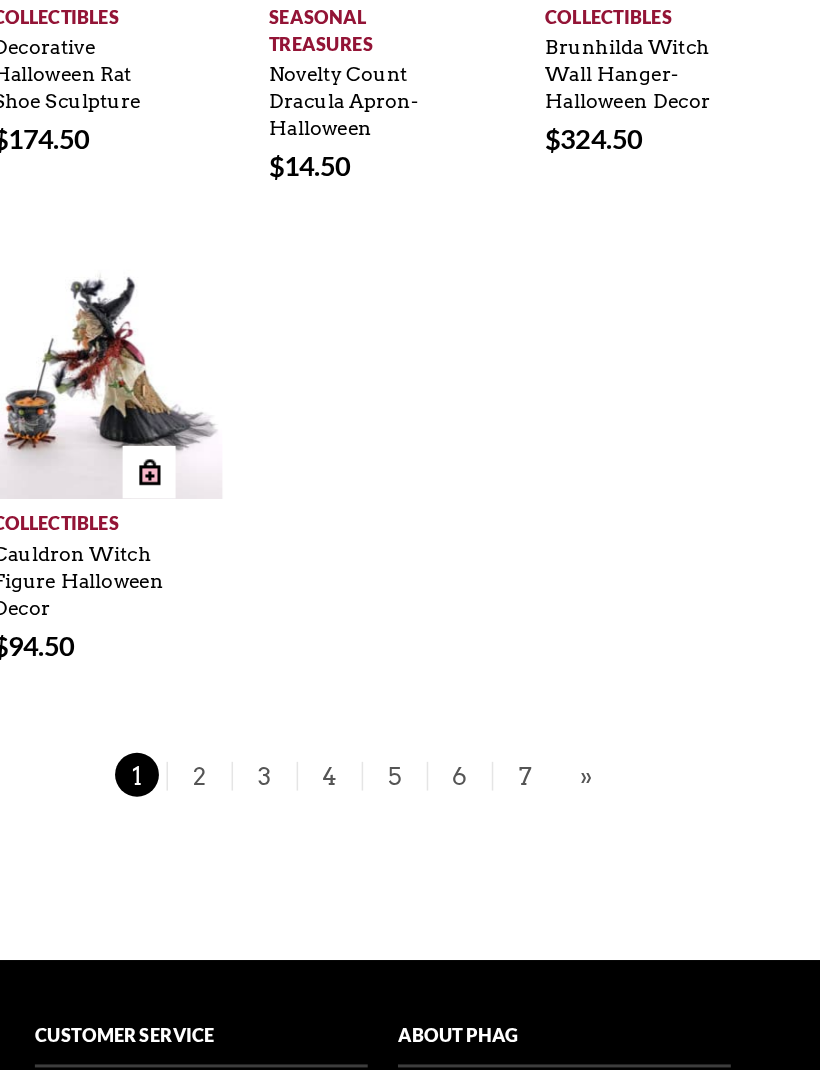 click on "2" at bounding box center (409, 874) 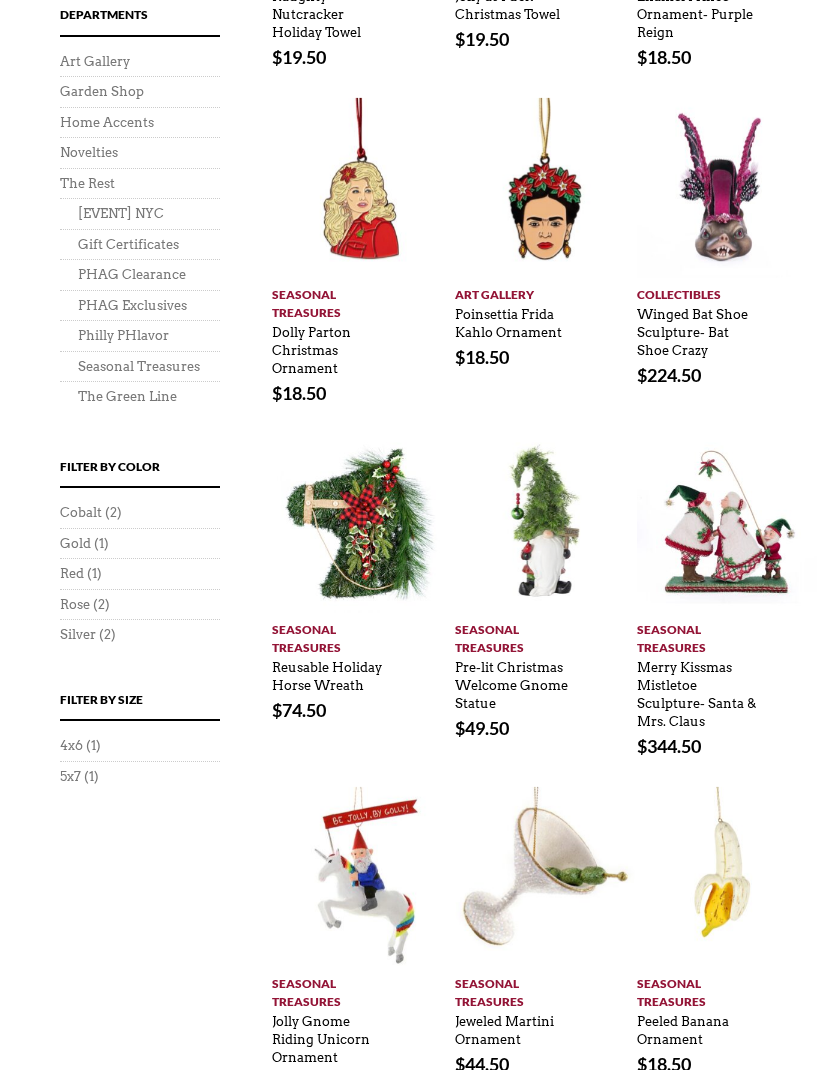 scroll, scrollTop: 798, scrollLeft: 0, axis: vertical 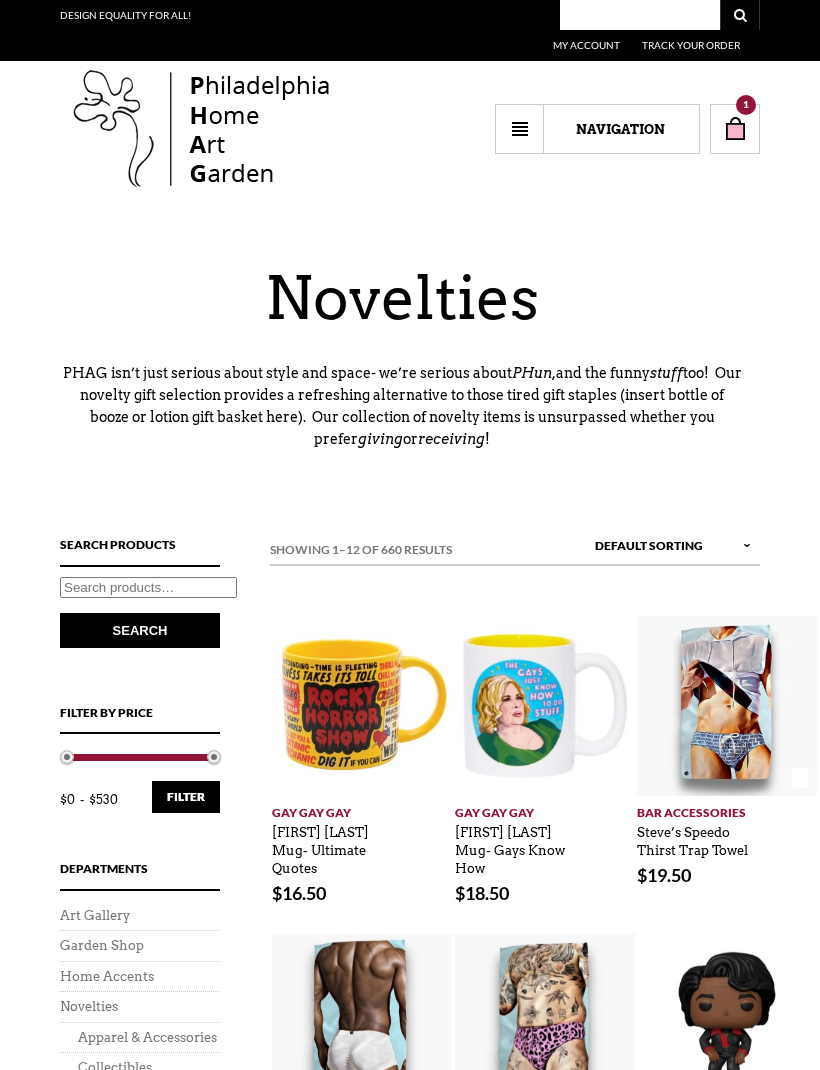 click on "1" at bounding box center (735, 129) 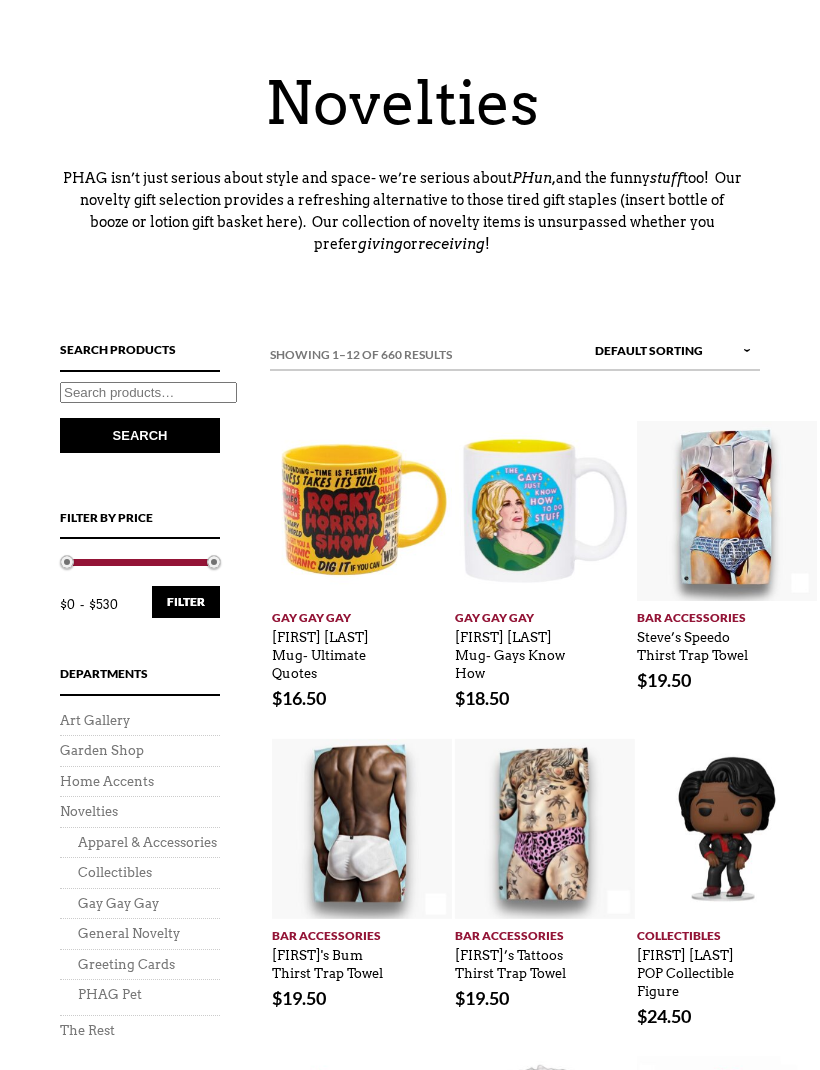 scroll, scrollTop: 0, scrollLeft: 0, axis: both 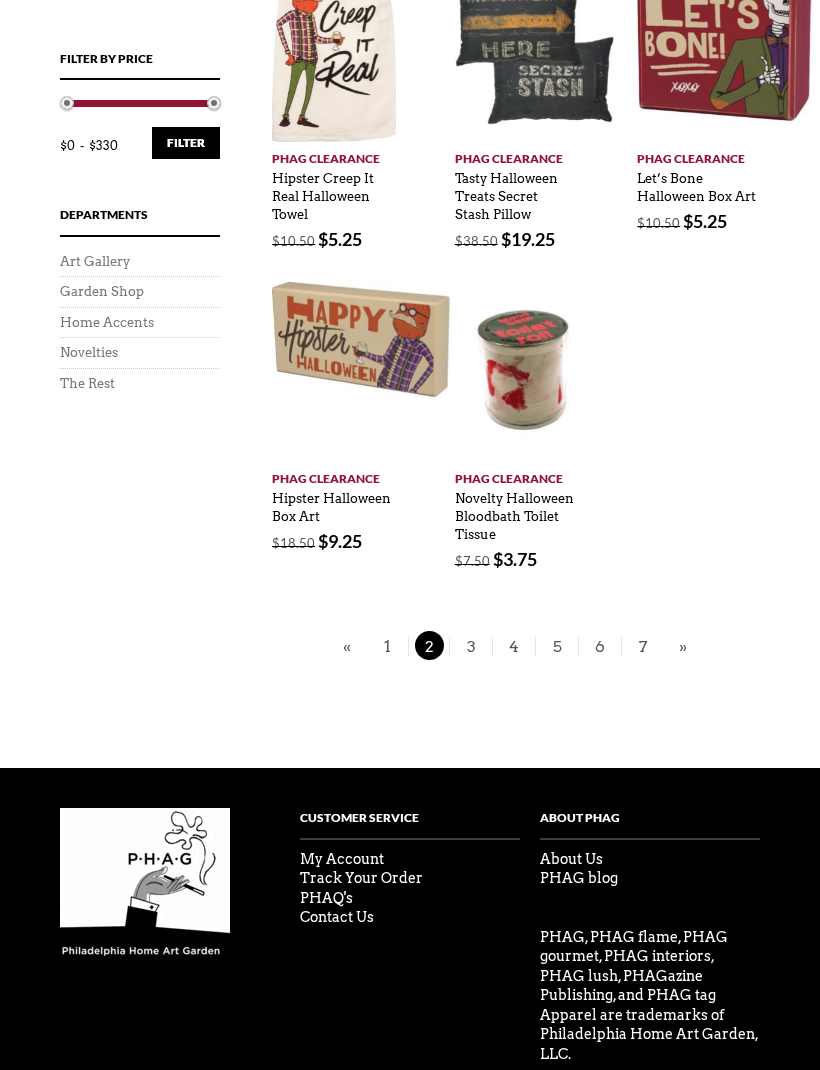click on "3" at bounding box center [470, 647] 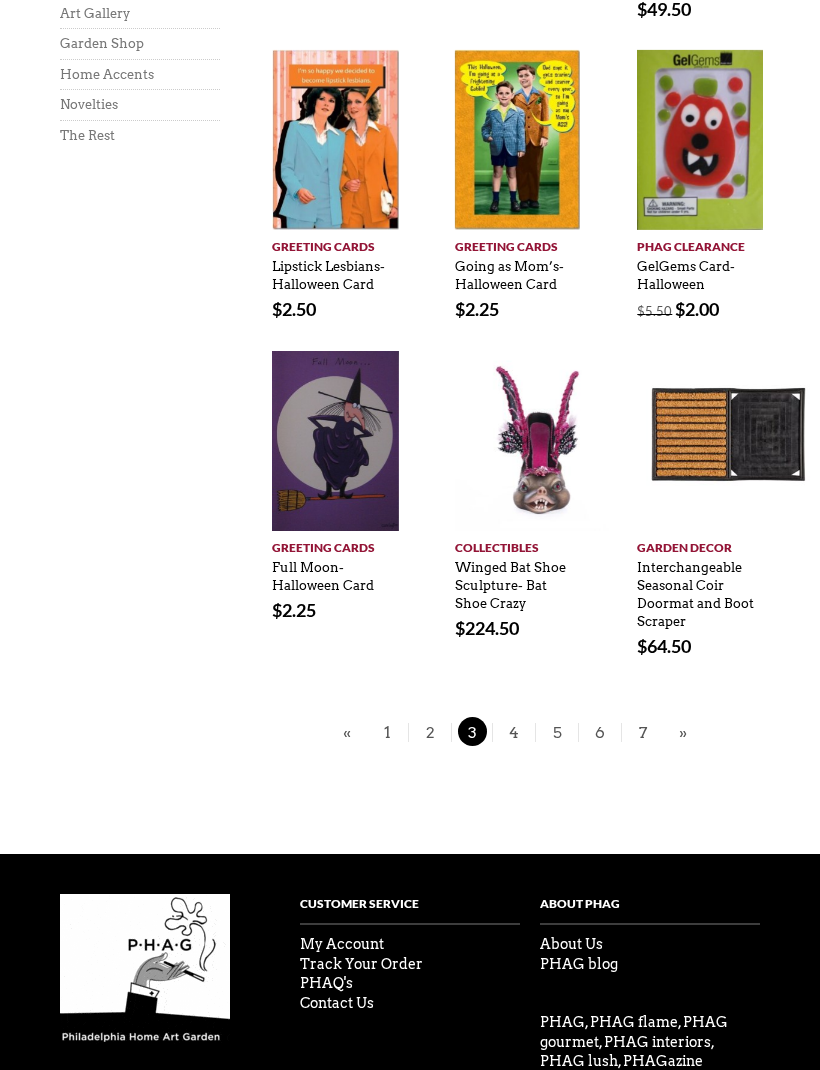 scroll, scrollTop: 902, scrollLeft: 0, axis: vertical 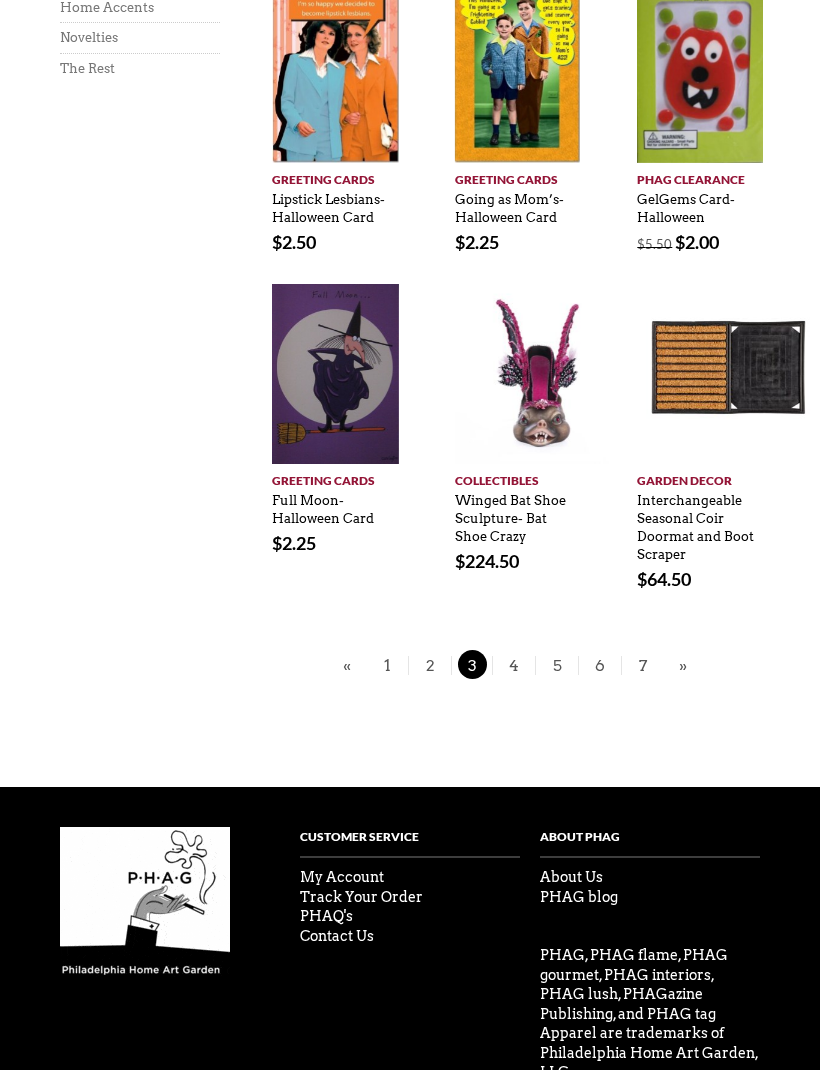 click on "4" at bounding box center [514, 665] 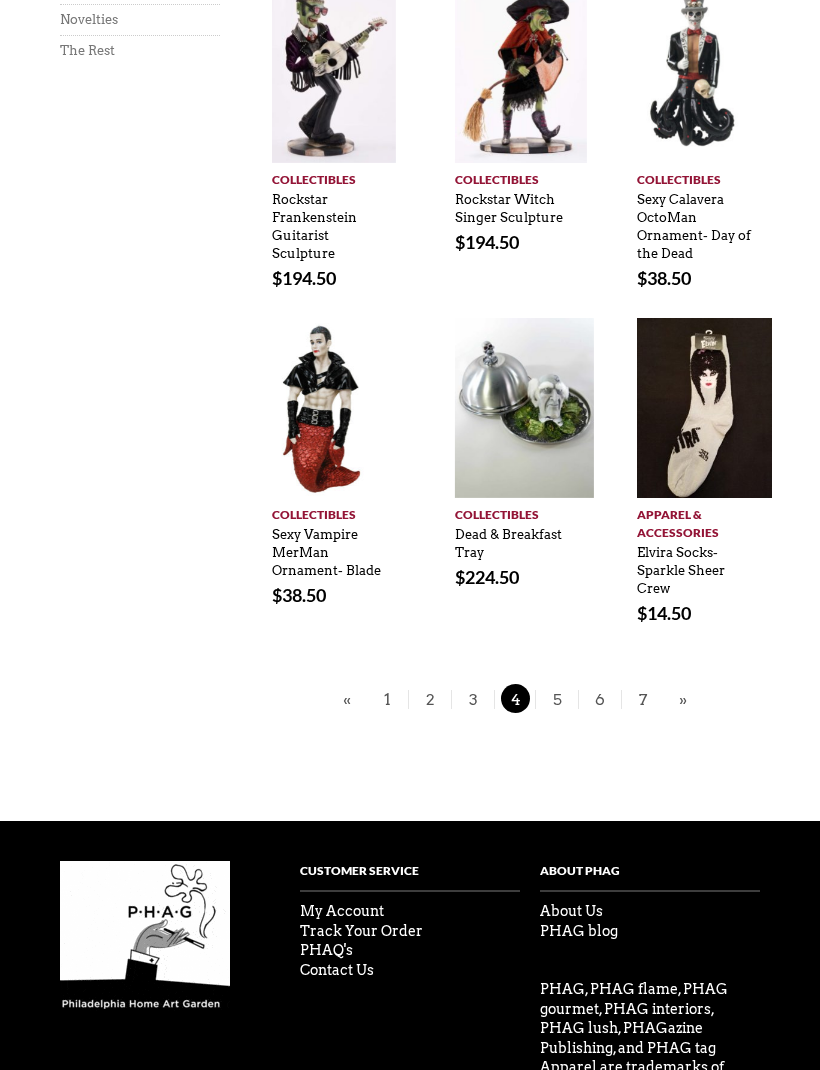 scroll, scrollTop: 936, scrollLeft: 0, axis: vertical 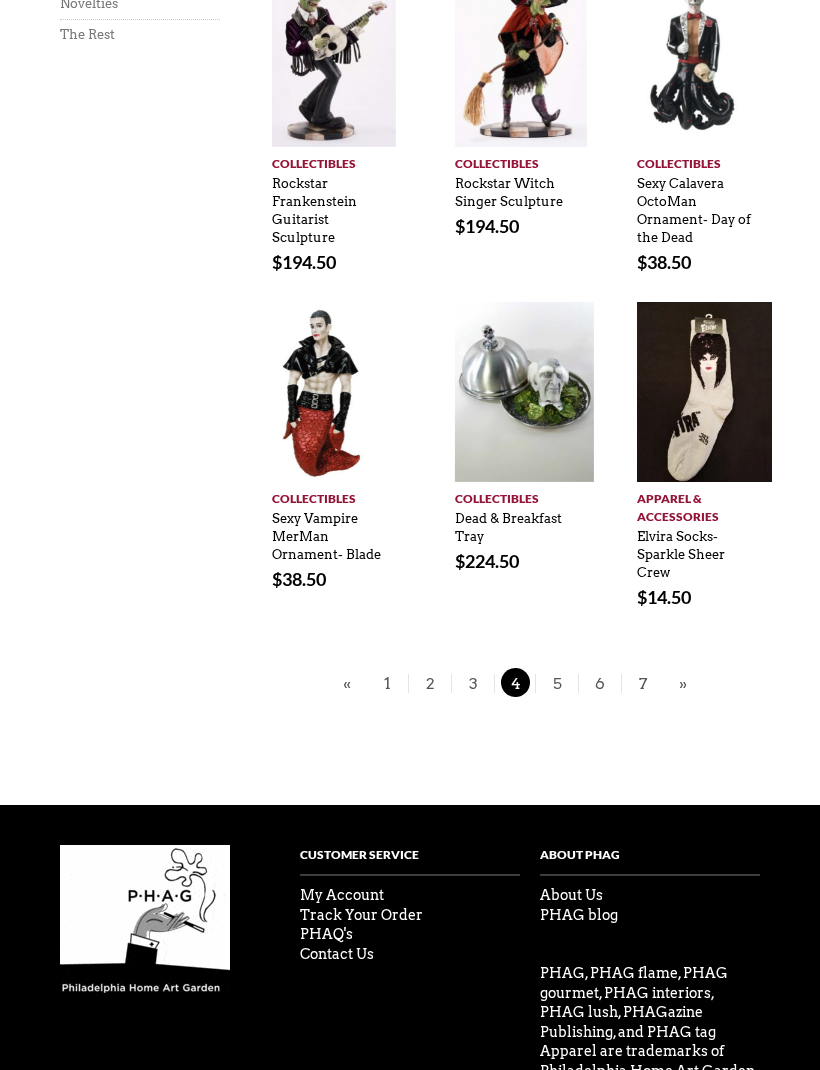click on "5" at bounding box center (557, 683) 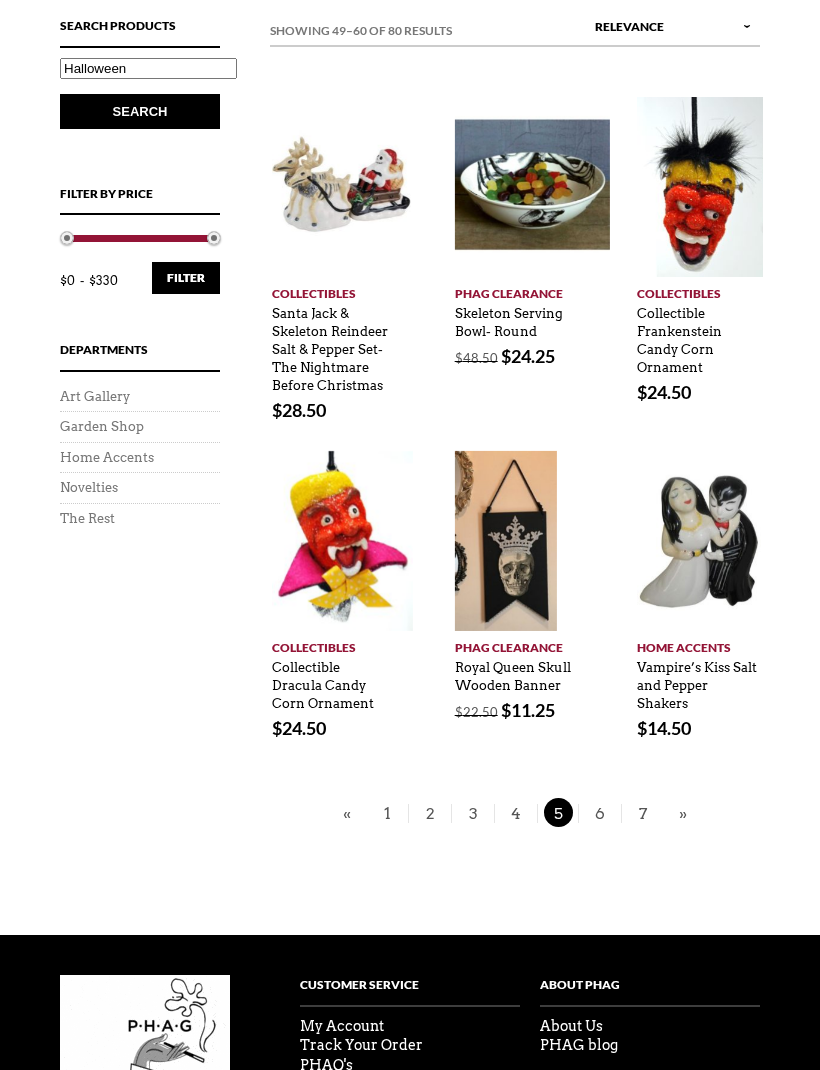 scroll, scrollTop: 475, scrollLeft: 0, axis: vertical 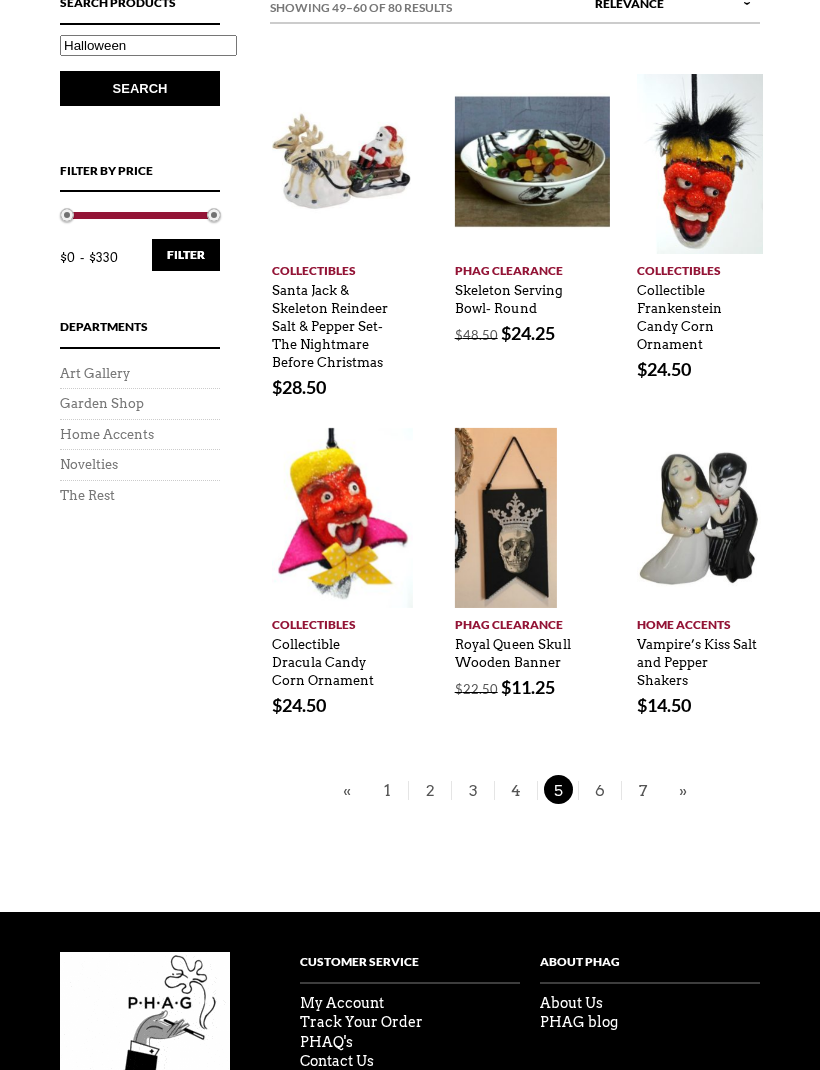 click on "6" at bounding box center [600, 790] 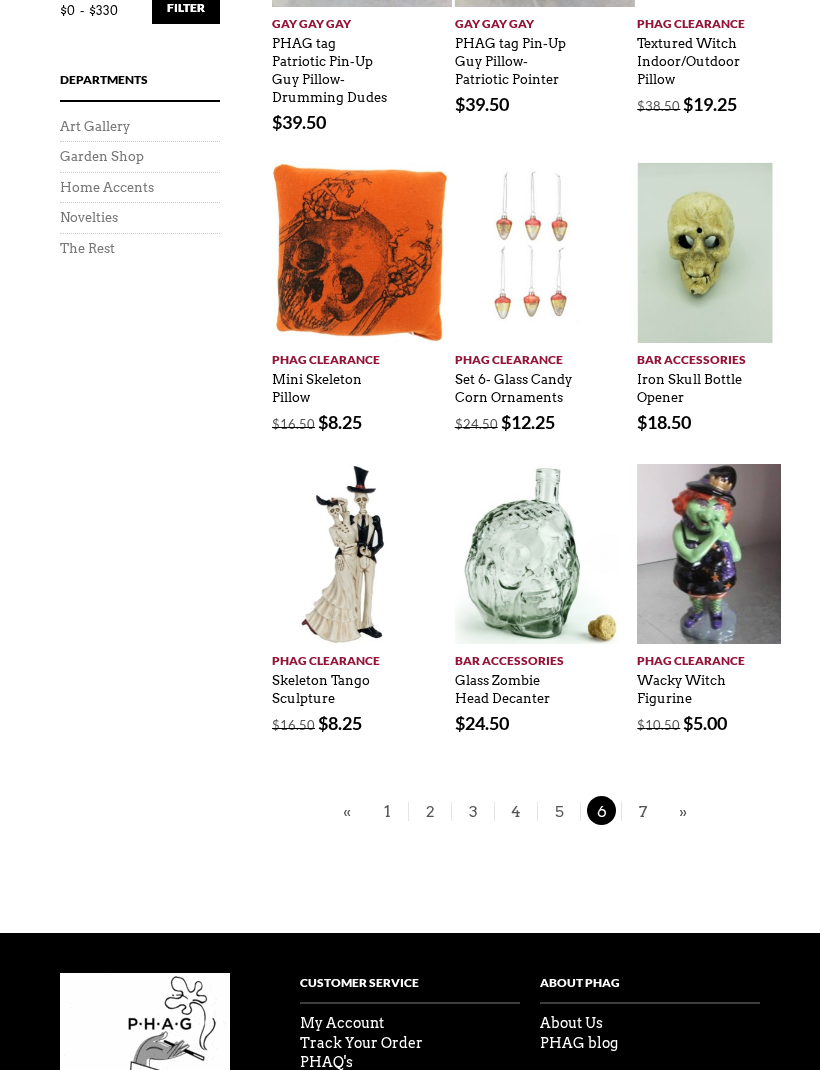 scroll, scrollTop: 738, scrollLeft: 0, axis: vertical 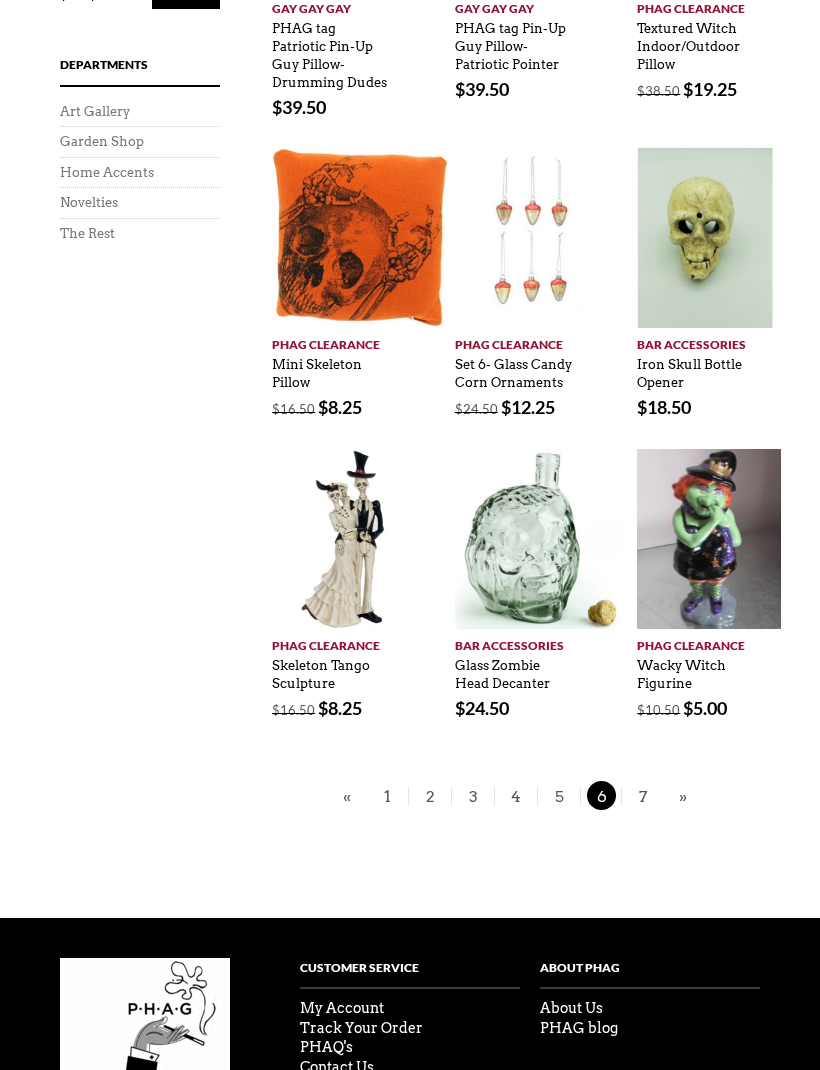 click on "7" at bounding box center [642, 796] 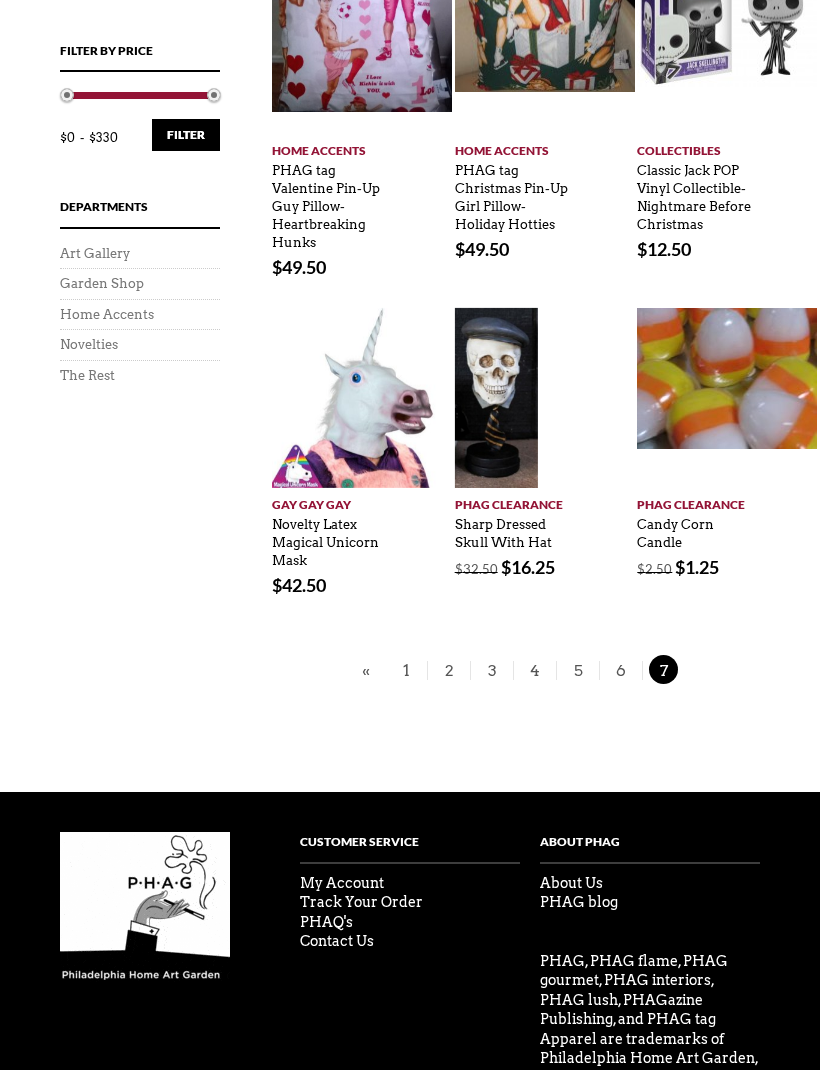 scroll, scrollTop: 601, scrollLeft: 0, axis: vertical 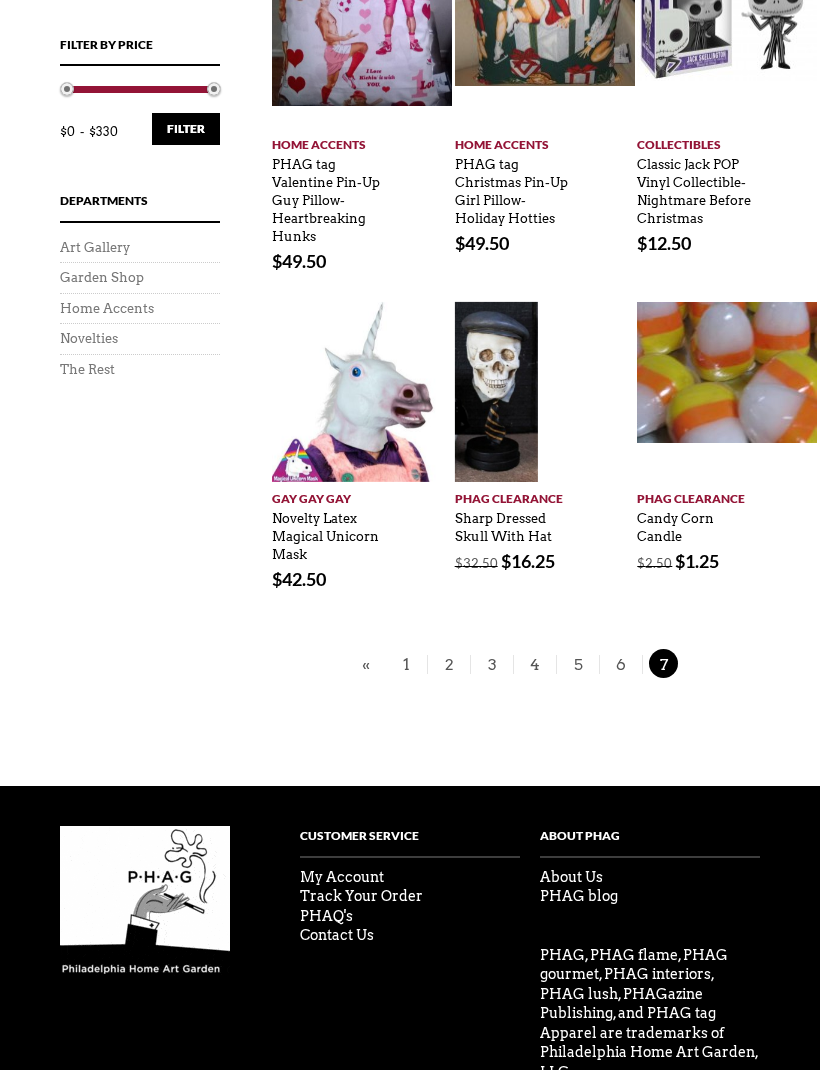 click on "About Us" at bounding box center [571, 878] 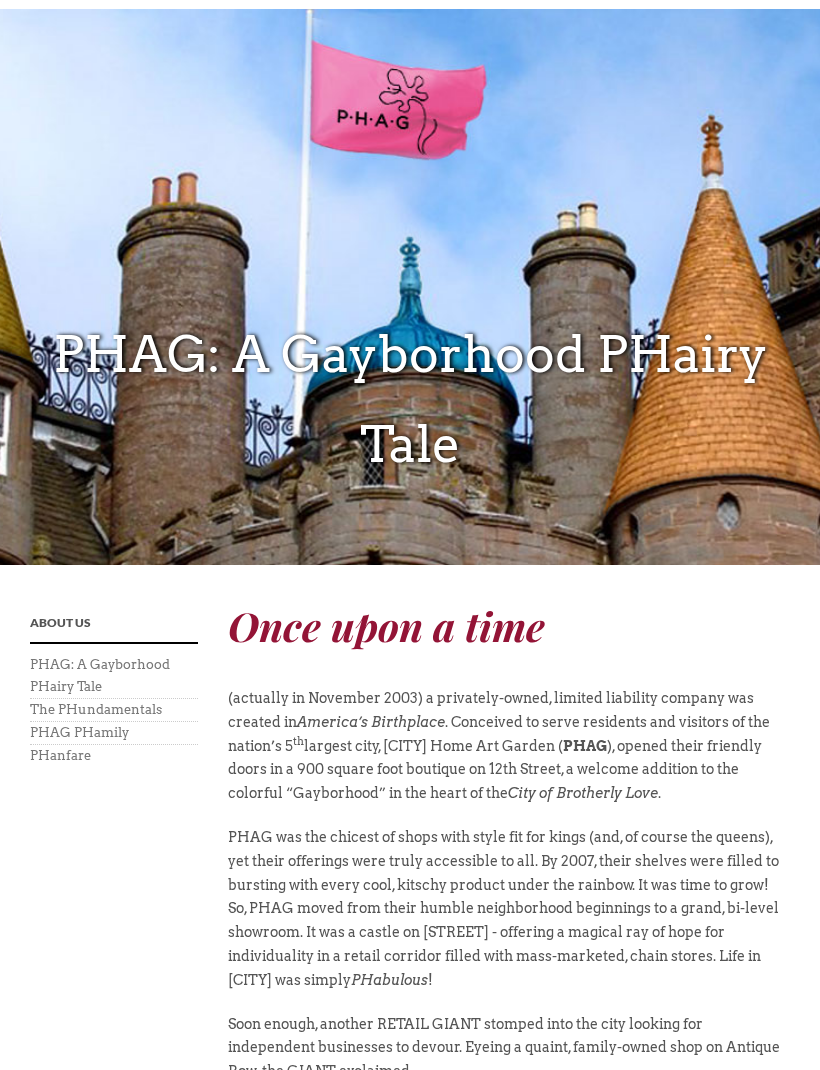 scroll, scrollTop: 0, scrollLeft: 0, axis: both 